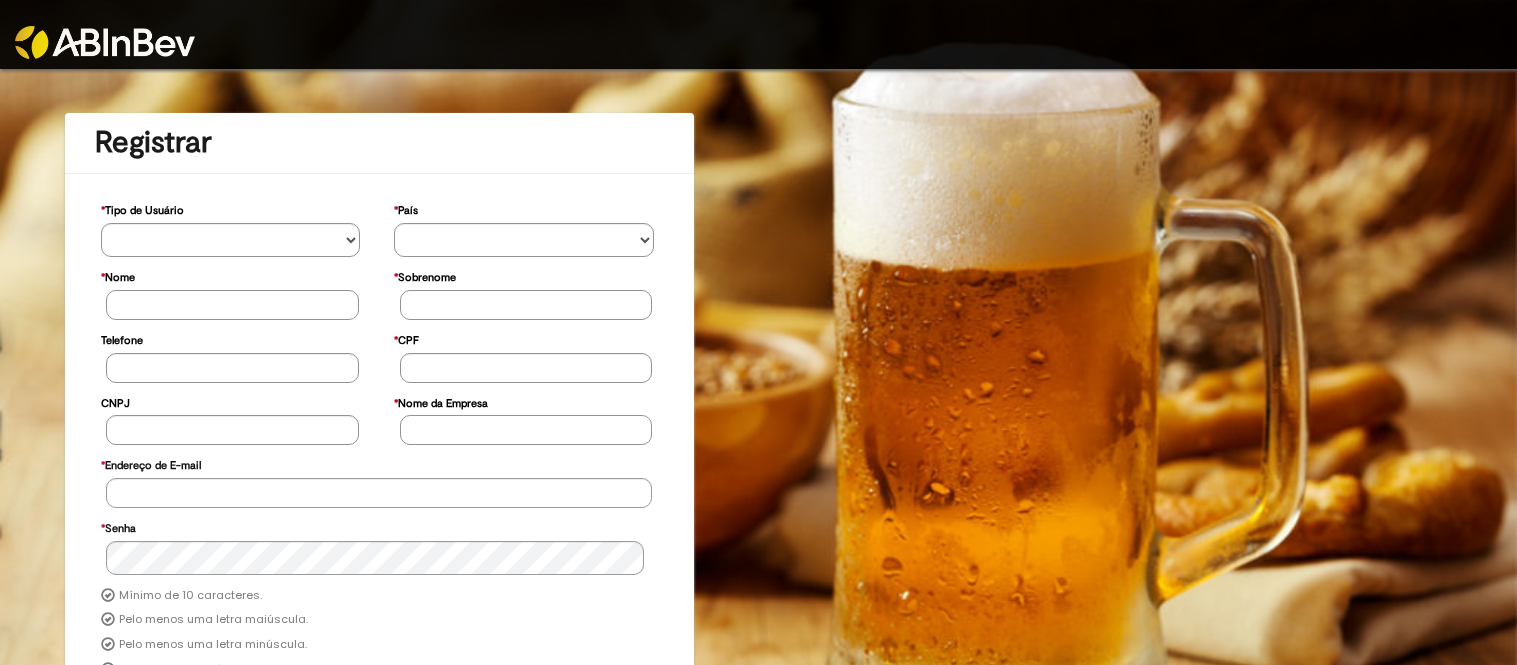 scroll, scrollTop: 0, scrollLeft: 0, axis: both 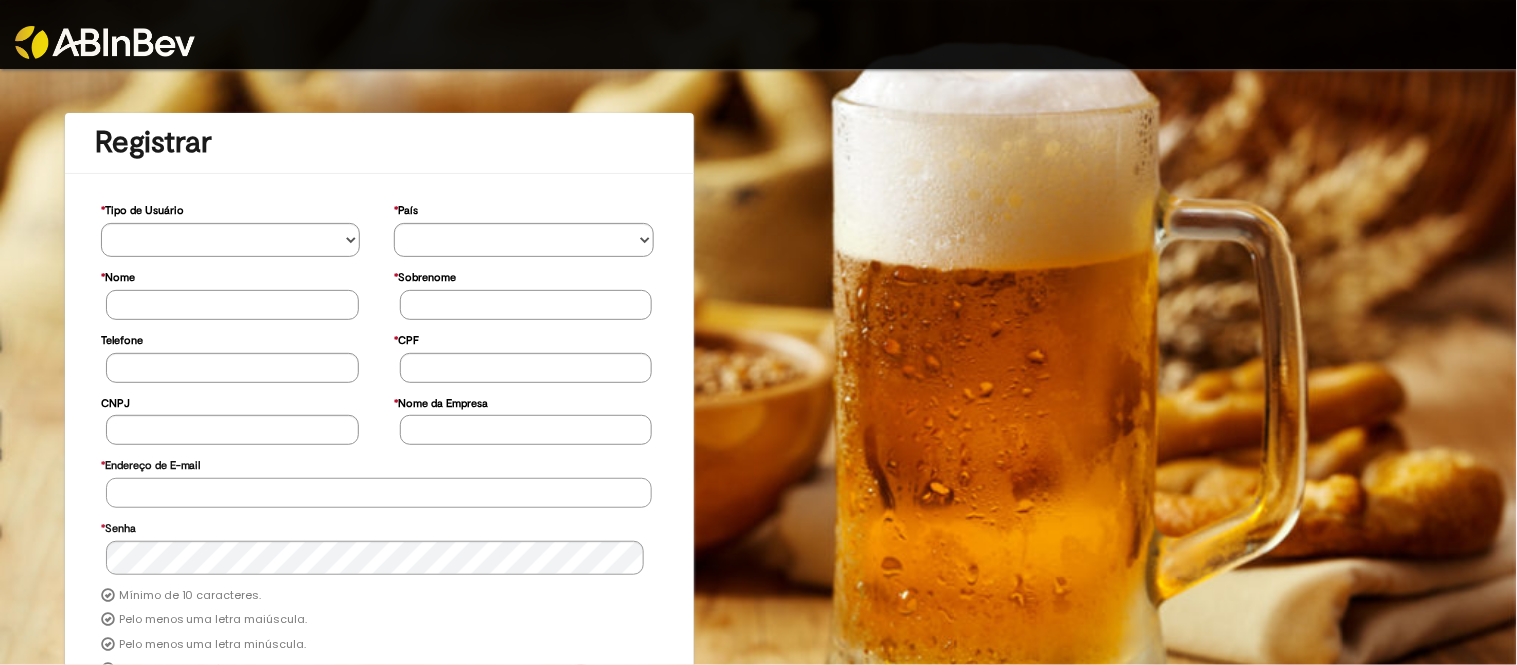 type on "**********" 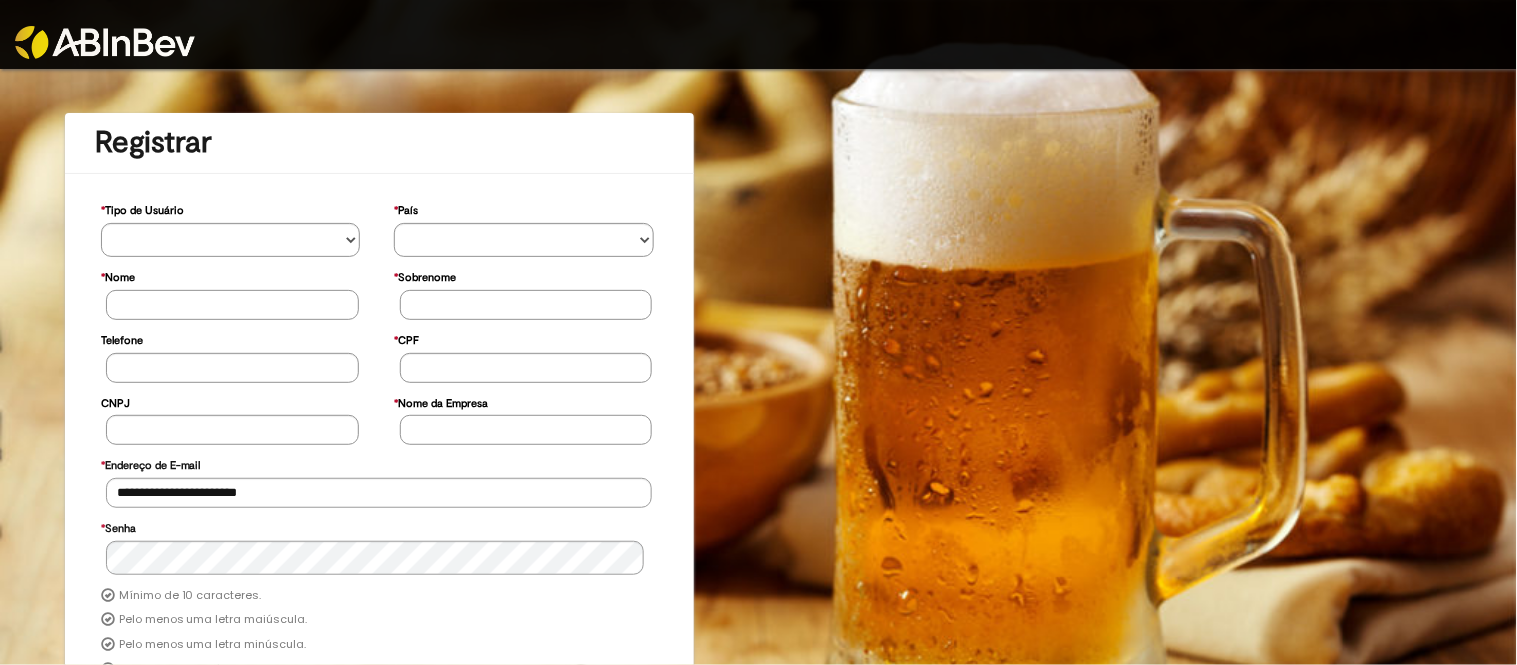 click at bounding box center (105, 42) 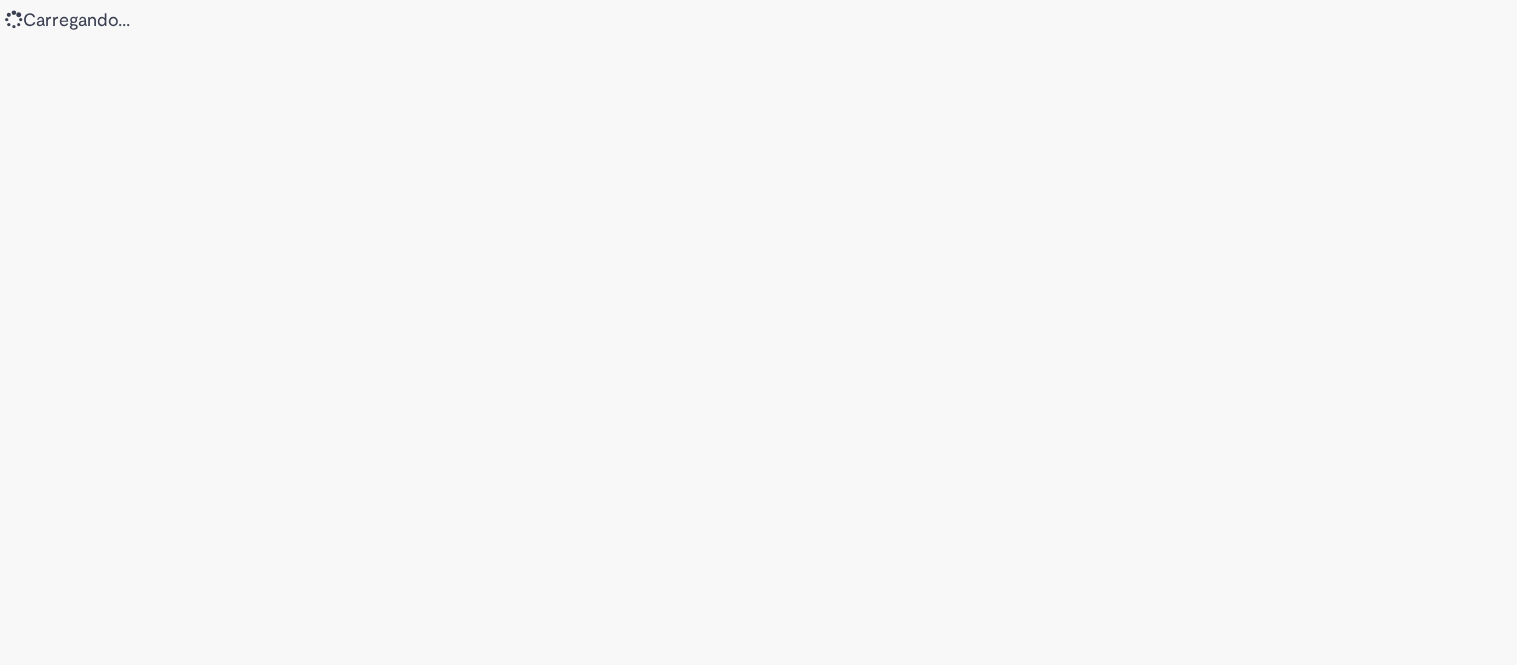 scroll, scrollTop: 0, scrollLeft: 0, axis: both 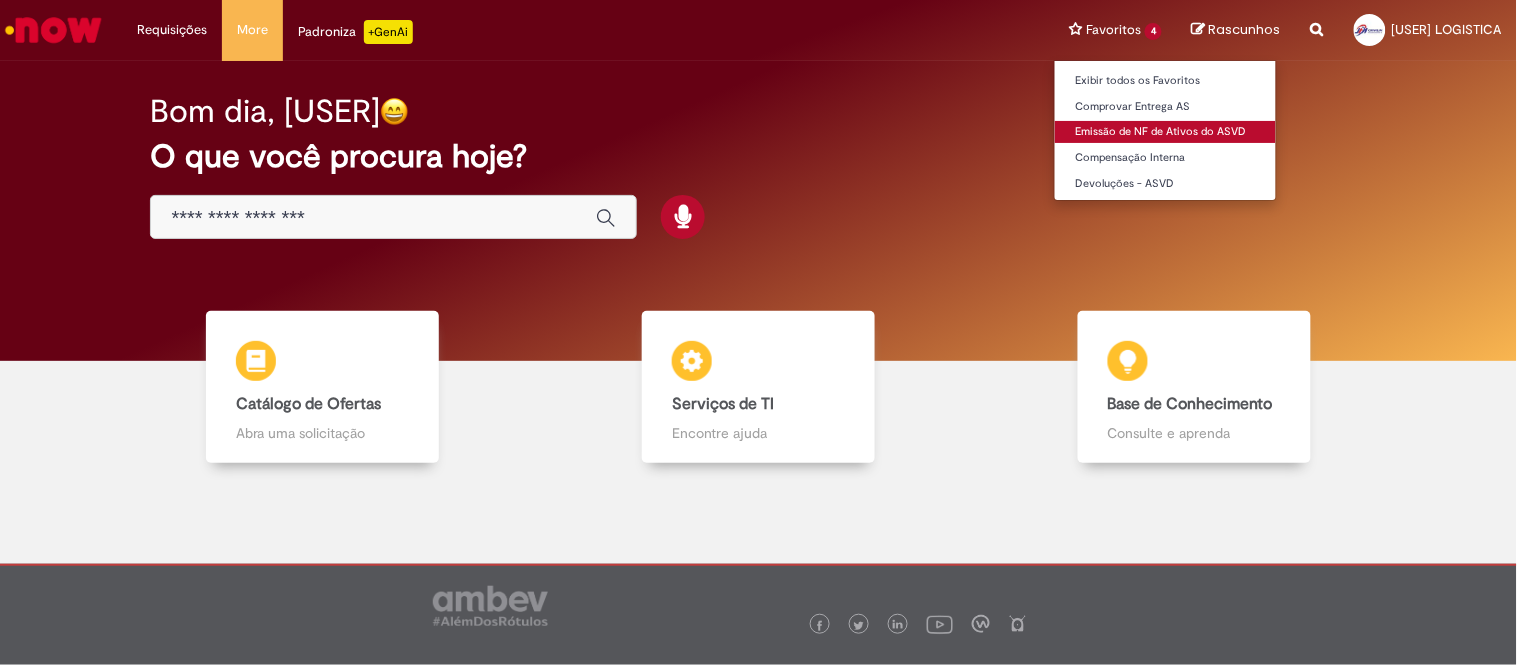 click on "Emissão de NF de Ativos do ASVD" at bounding box center [1165, 132] 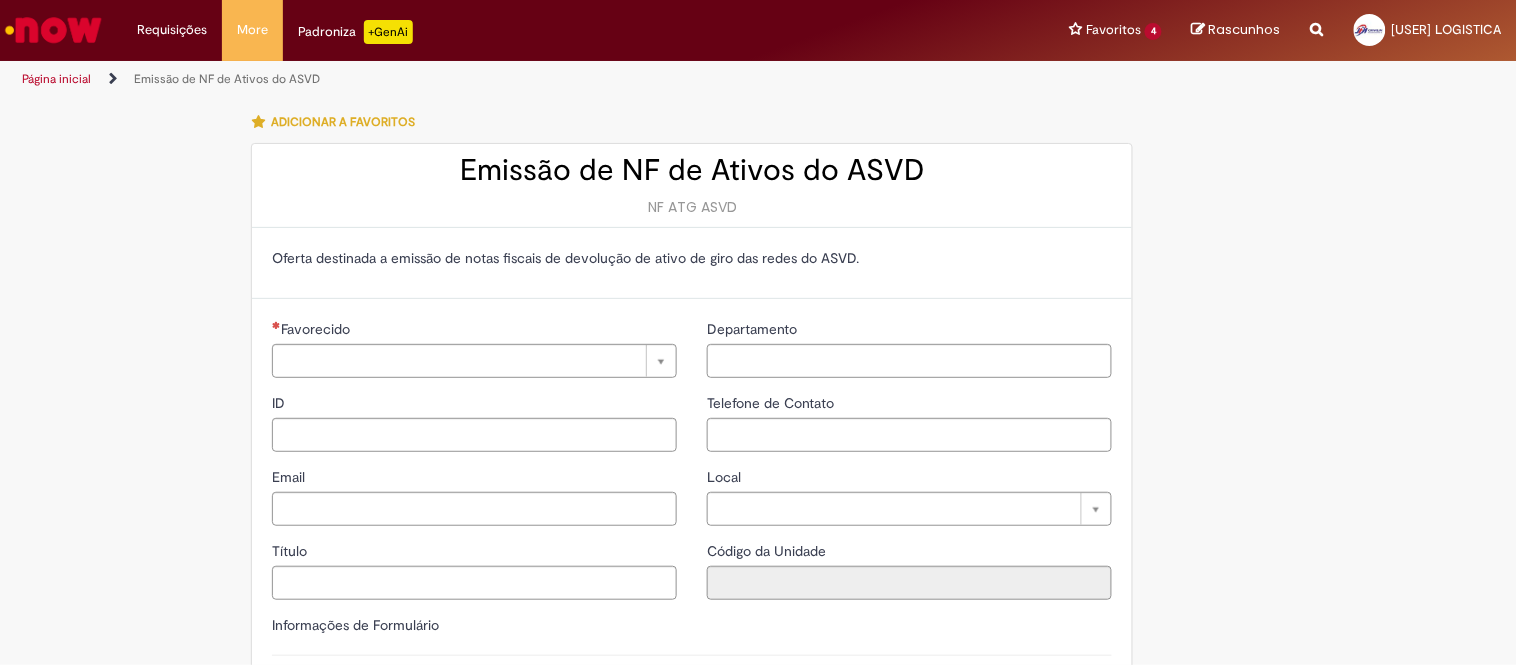 type on "**********" 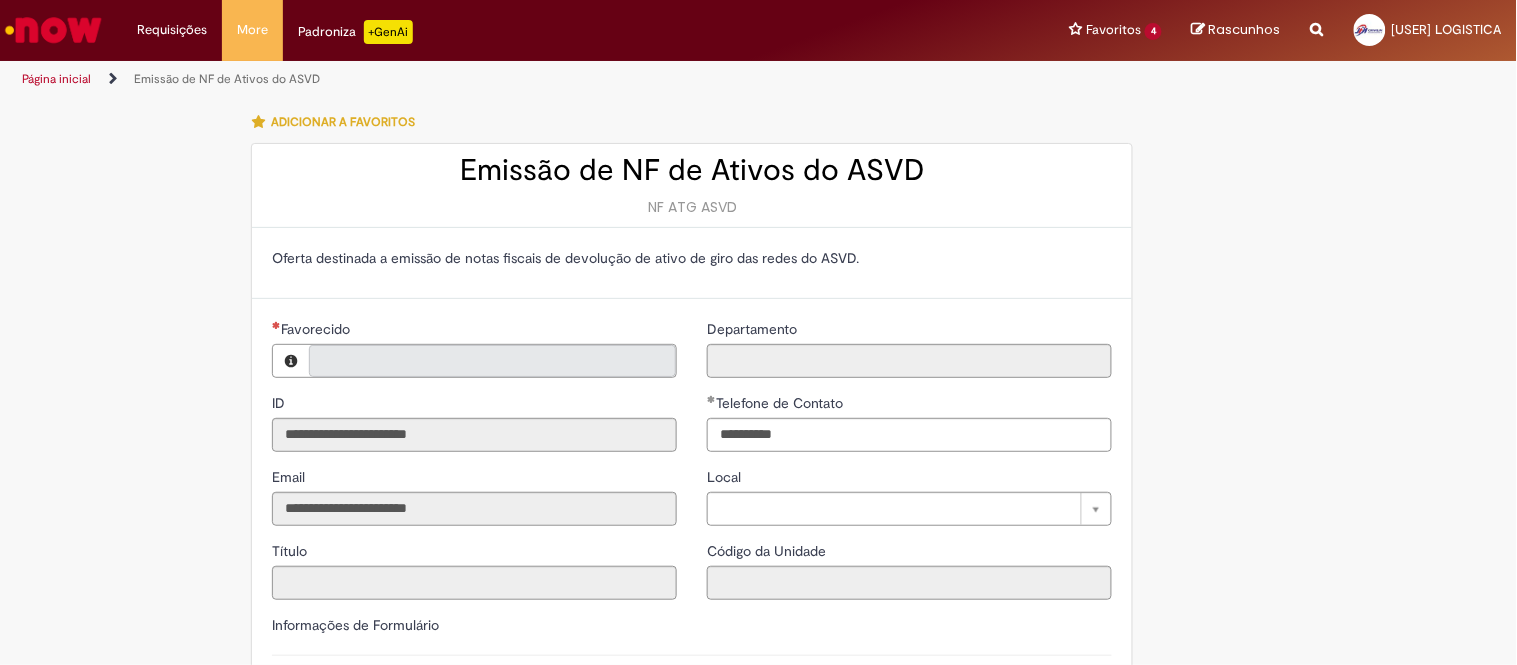 type on "**********" 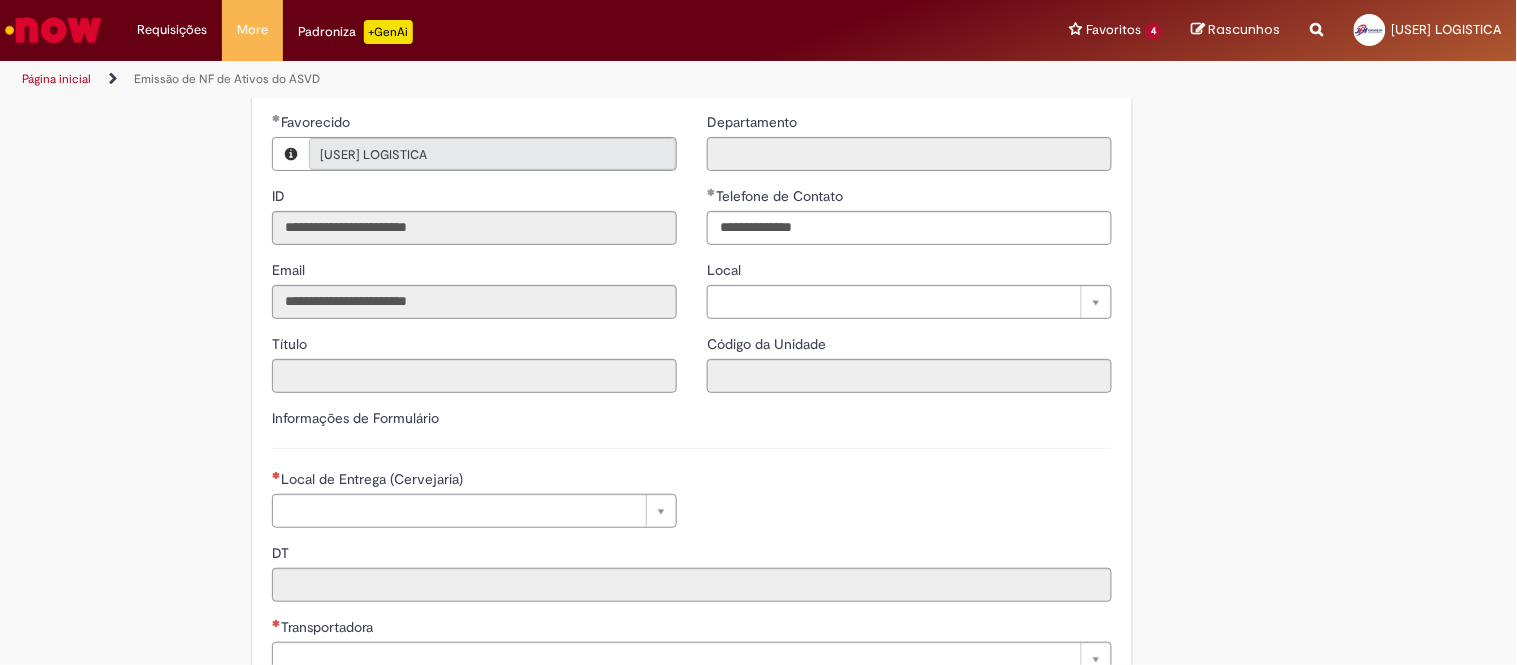 scroll, scrollTop: 222, scrollLeft: 0, axis: vertical 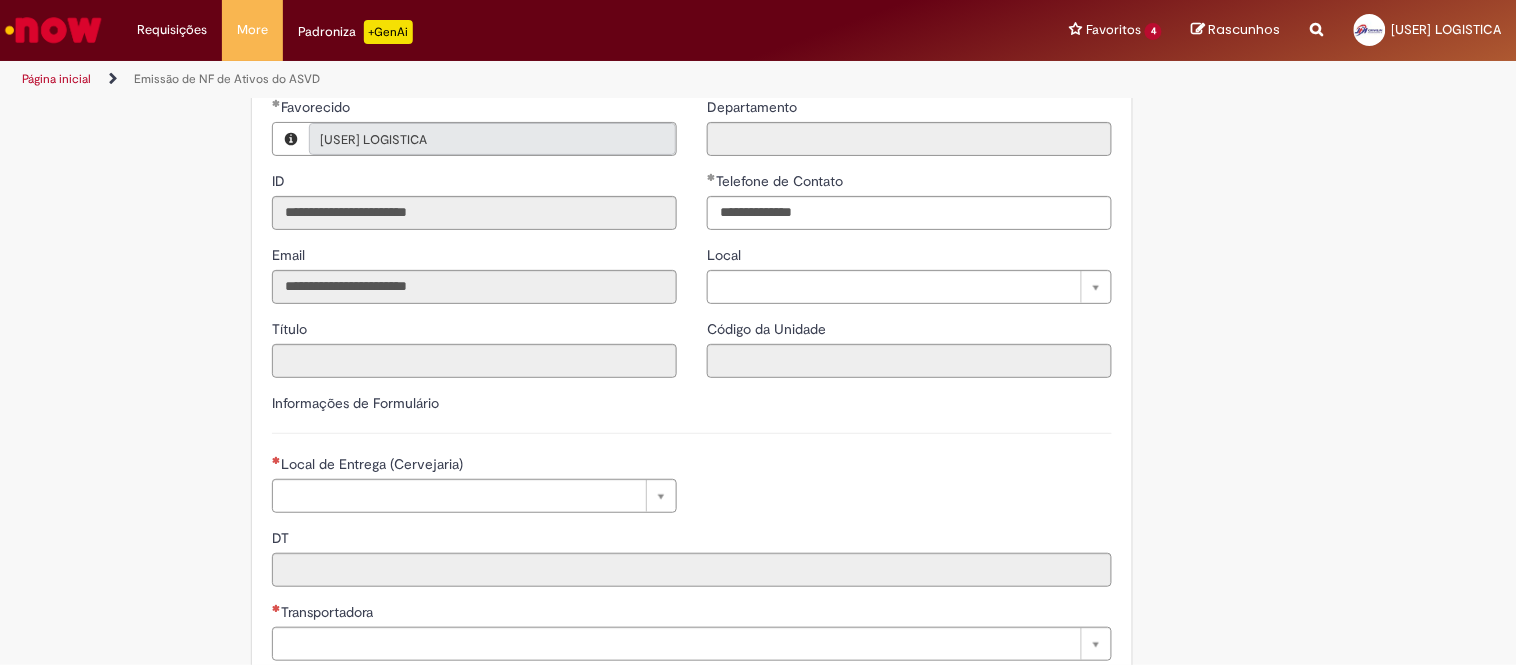 drag, startPoint x: 408, startPoint y: 463, endPoint x: 427, endPoint y: 505, distance: 46.09772 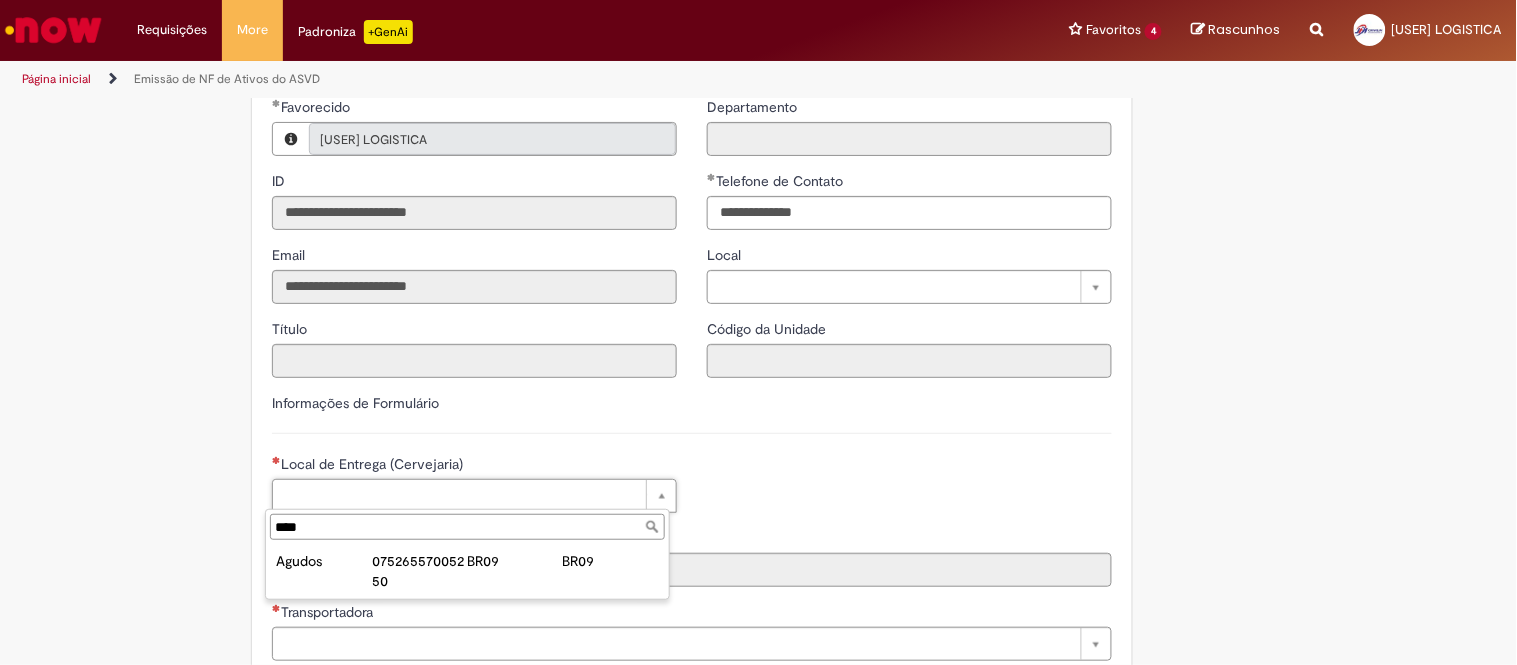 type on "****" 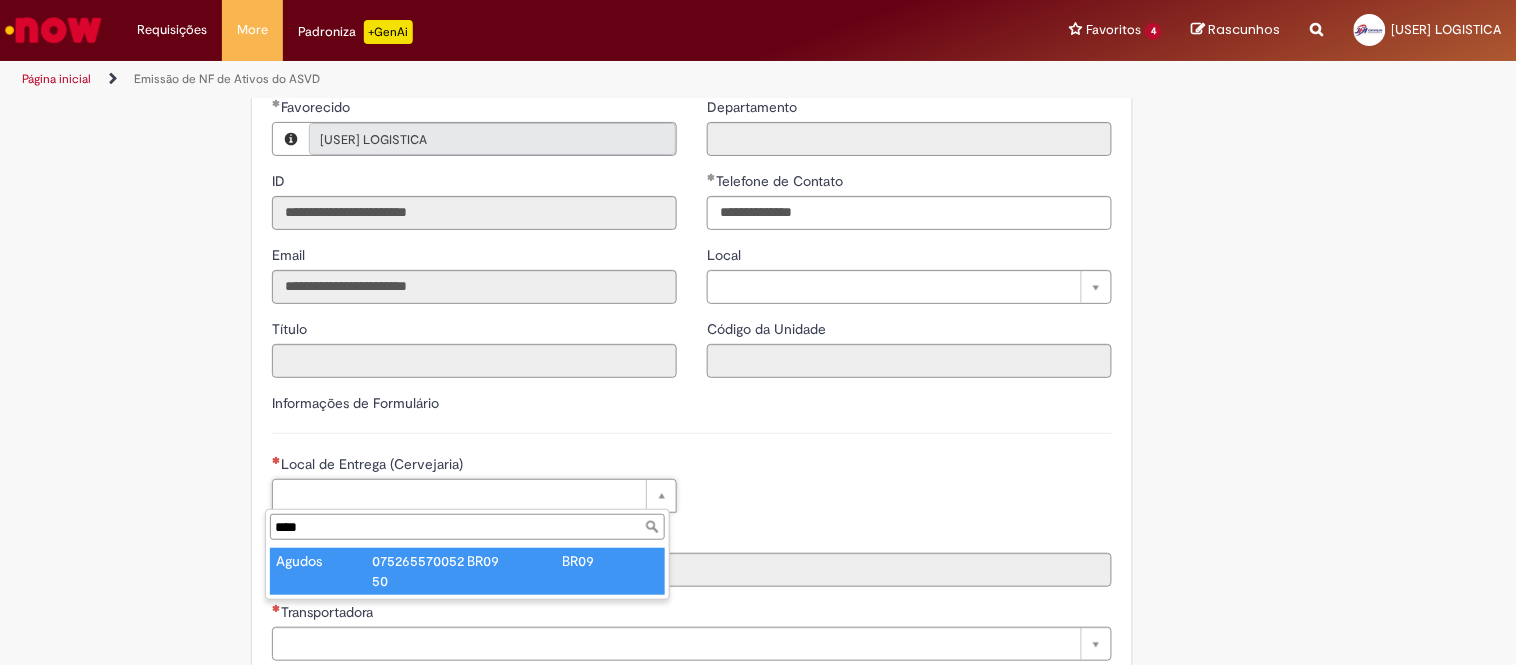 type on "******" 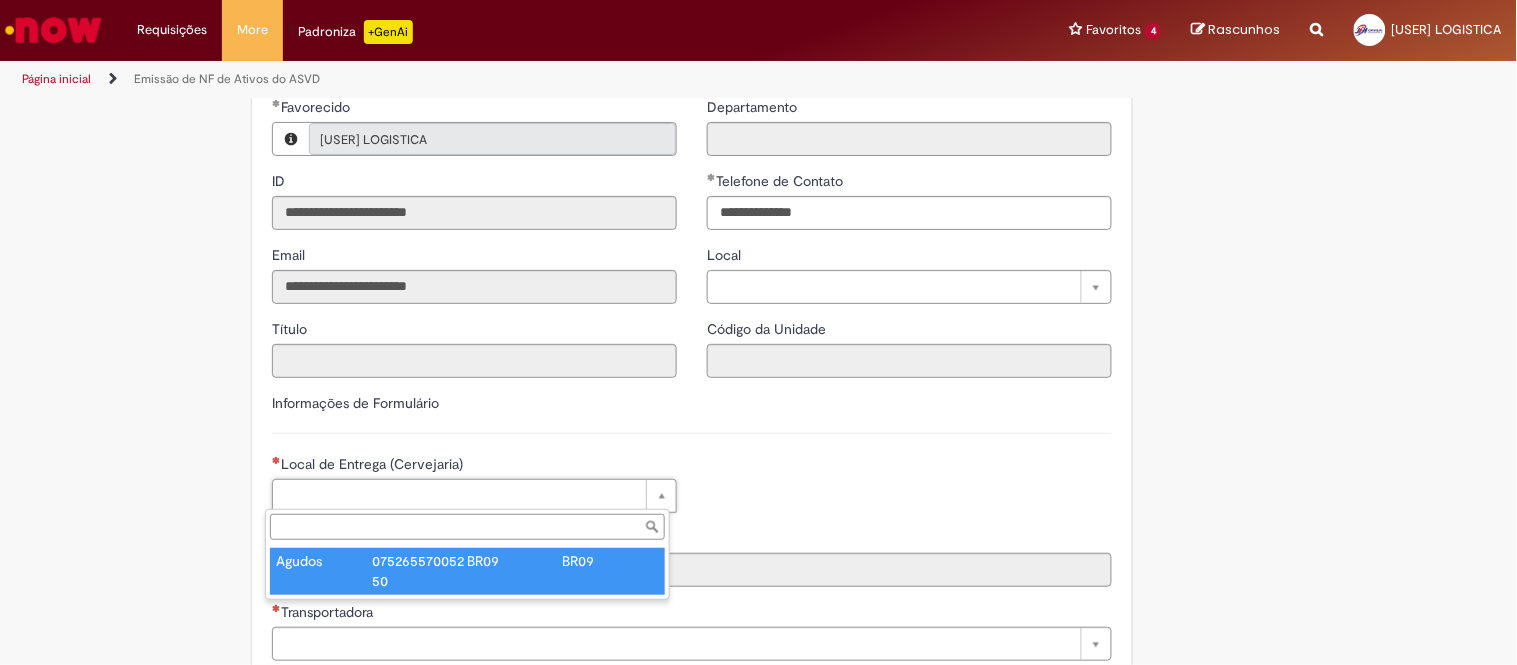 type on "****" 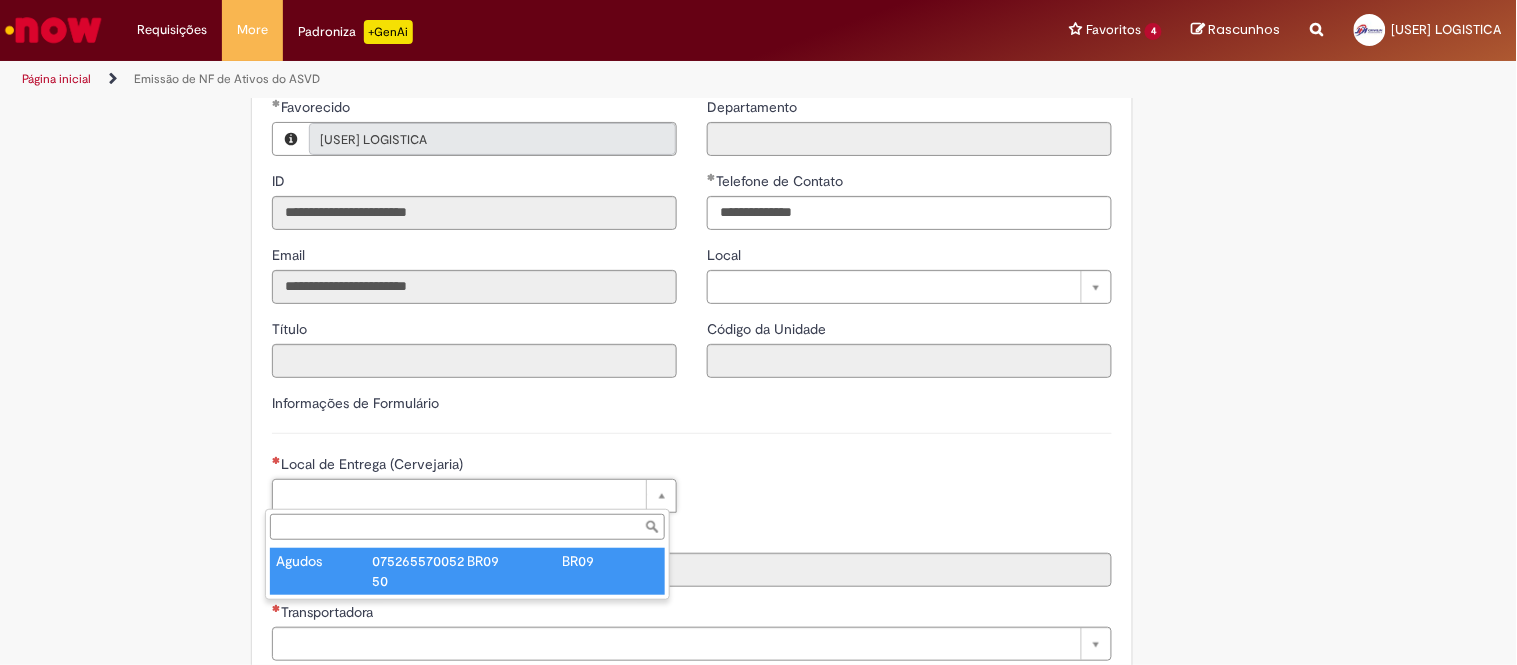 type on "**********" 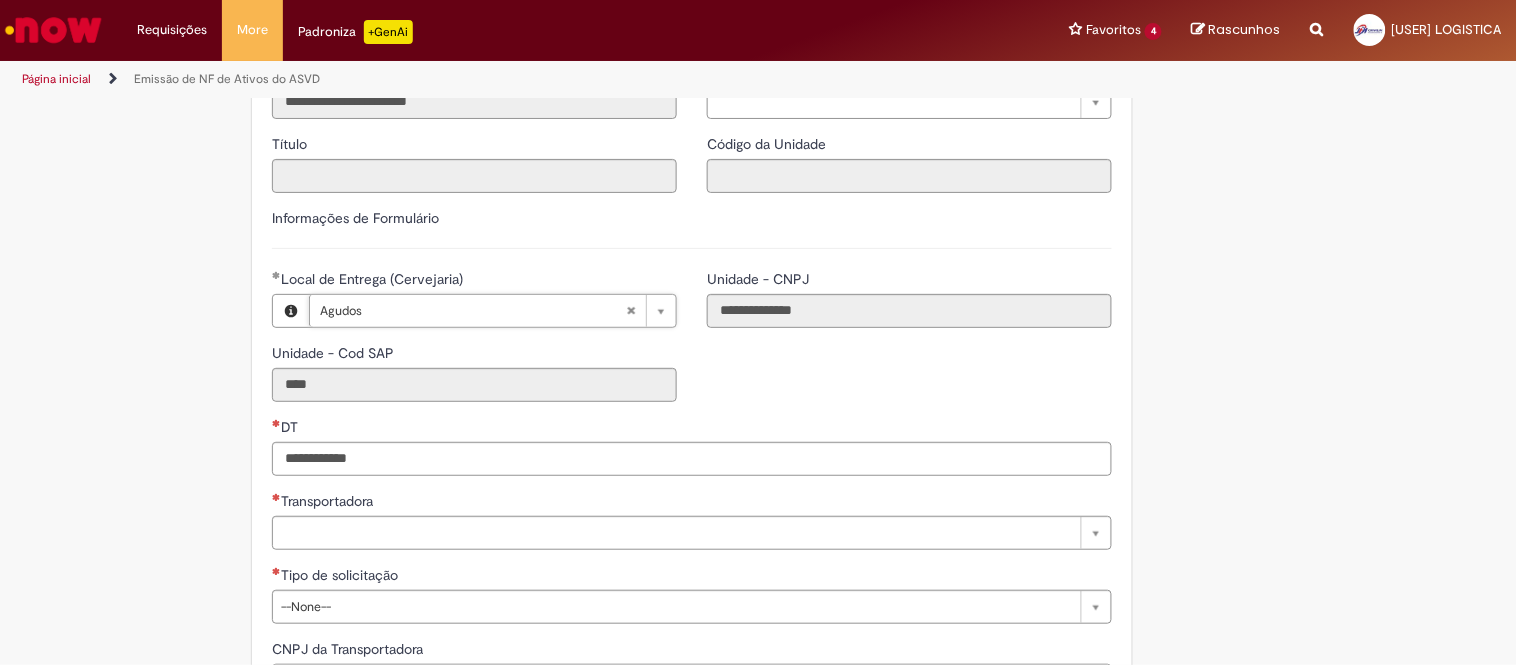 scroll, scrollTop: 444, scrollLeft: 0, axis: vertical 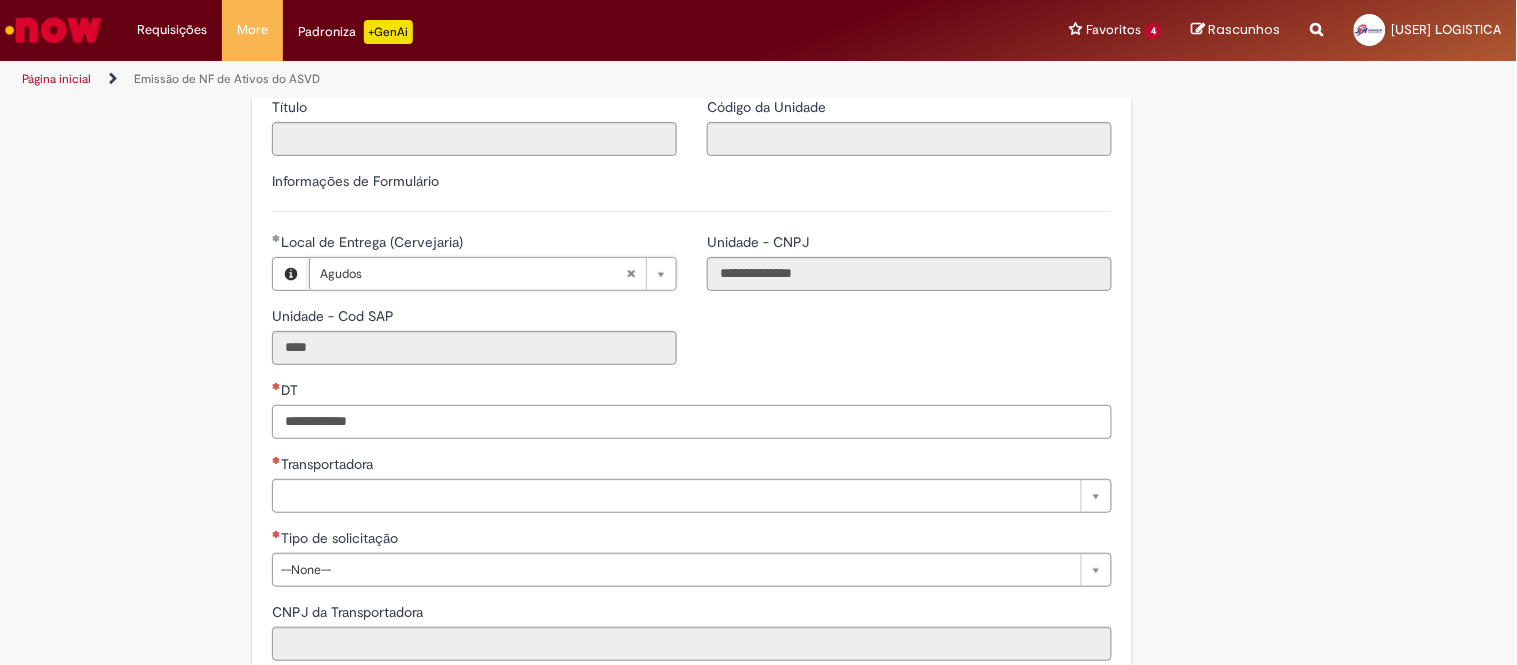 click on "DT" at bounding box center (692, 422) 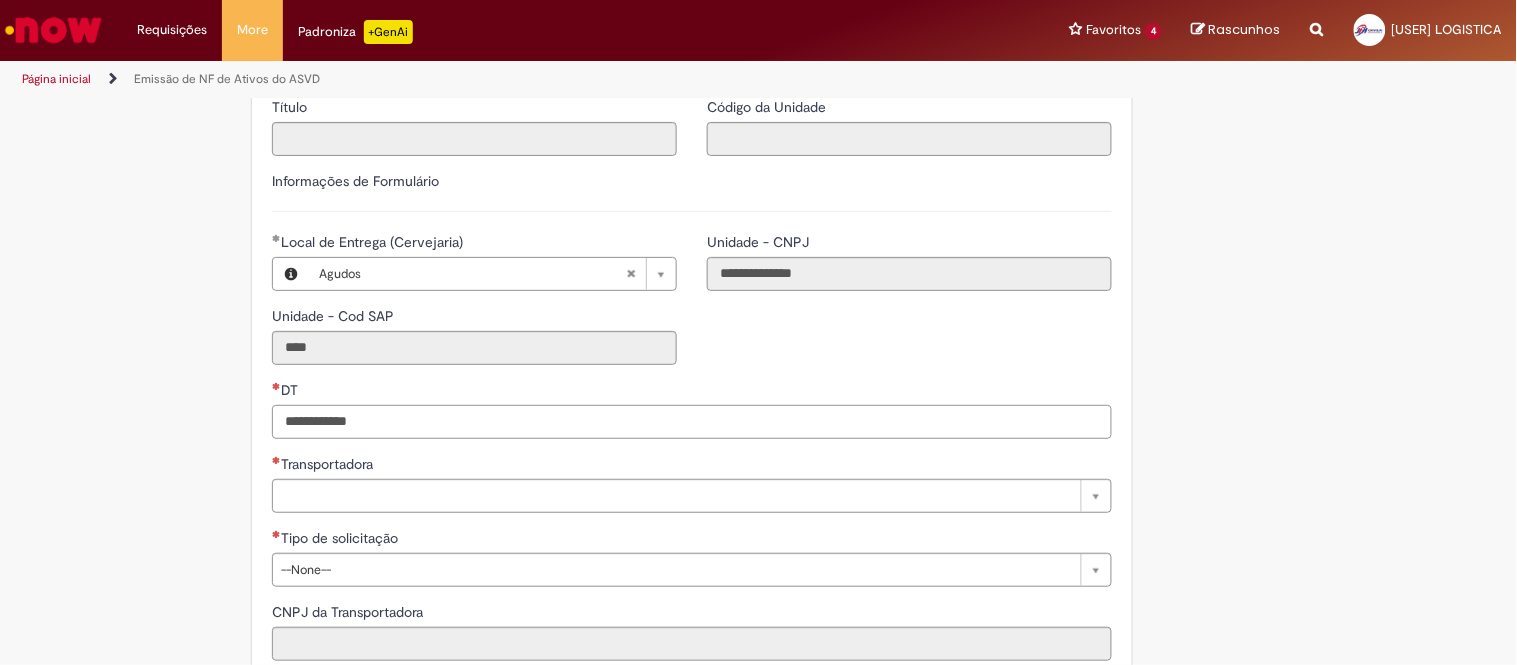 paste on "**********" 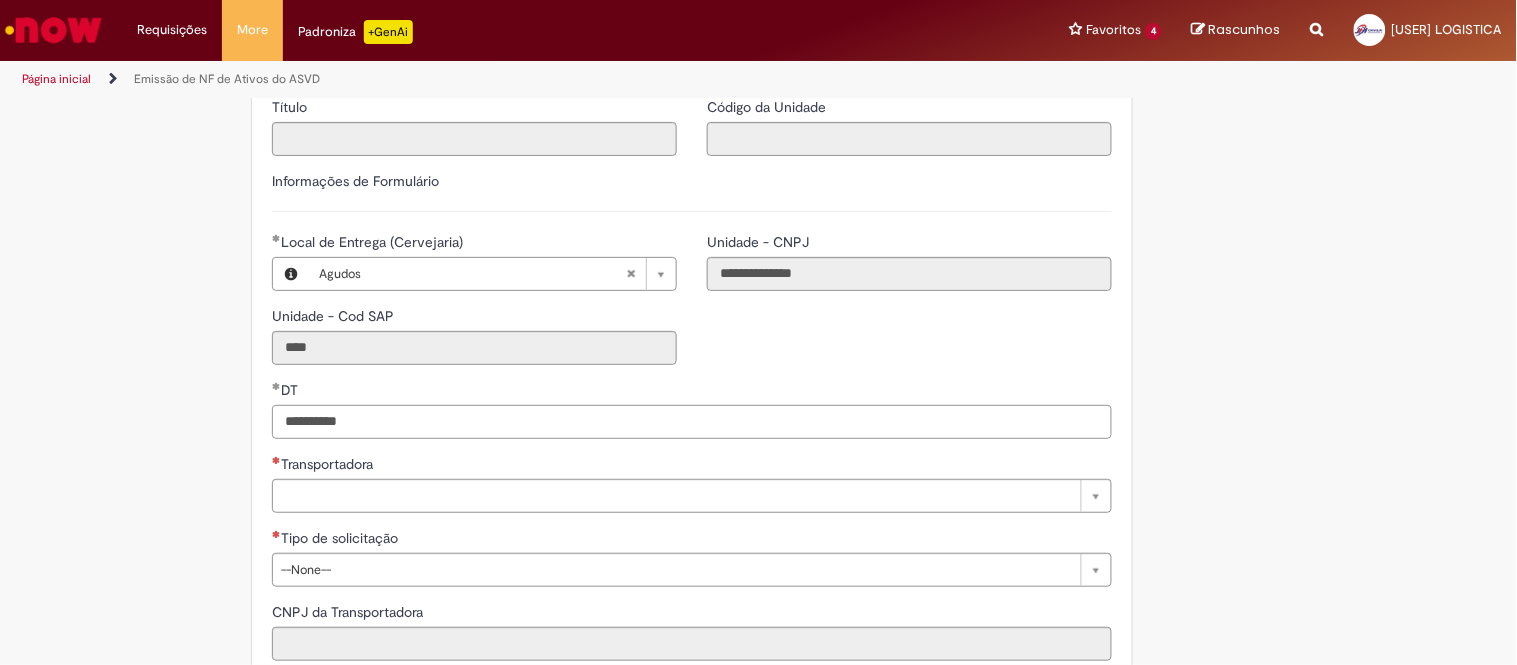type on "**********" 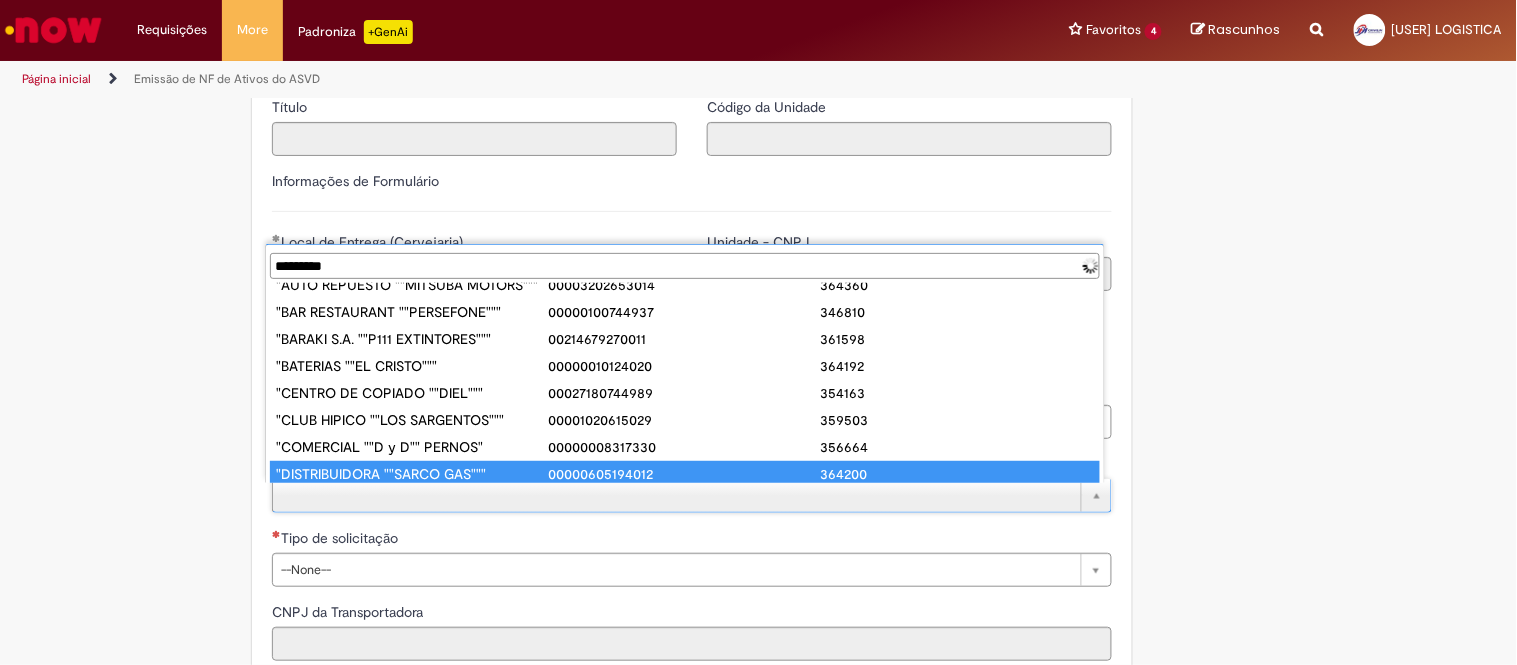 scroll, scrollTop: 0, scrollLeft: 0, axis: both 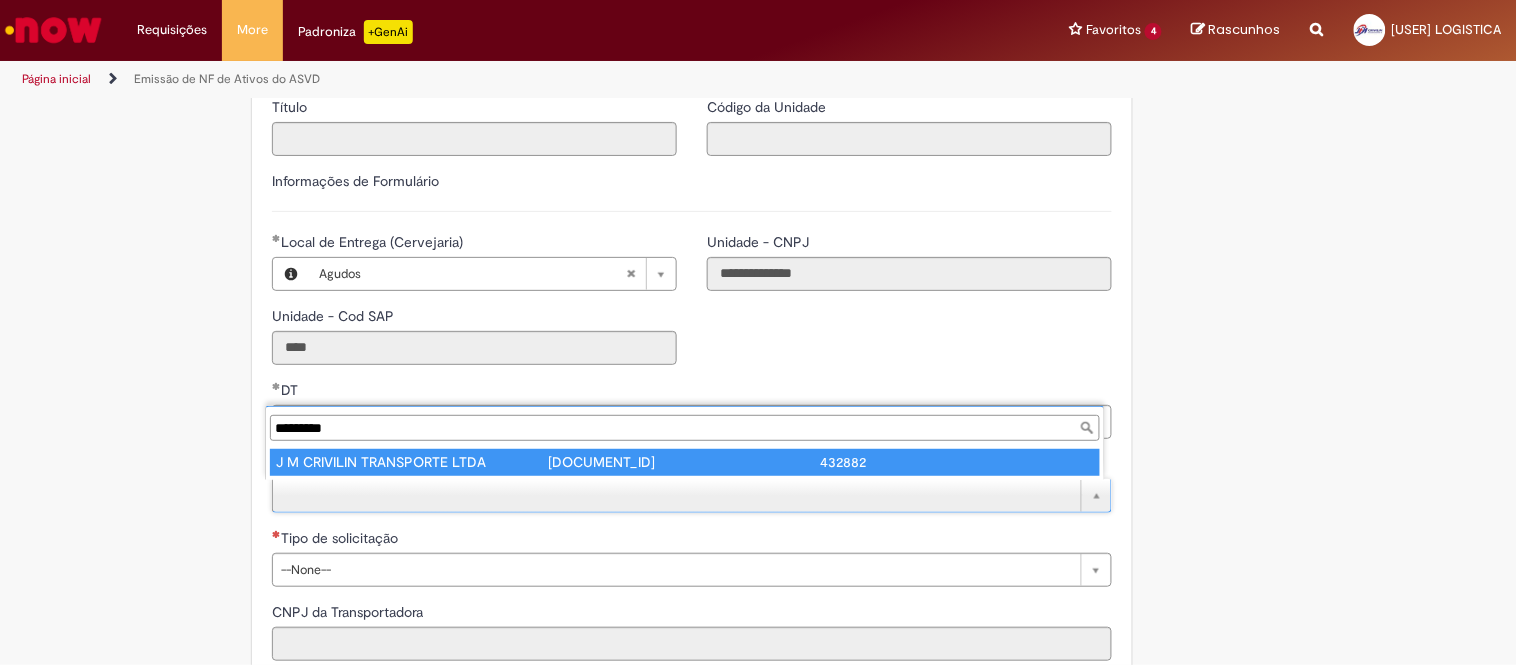 type on "*********" 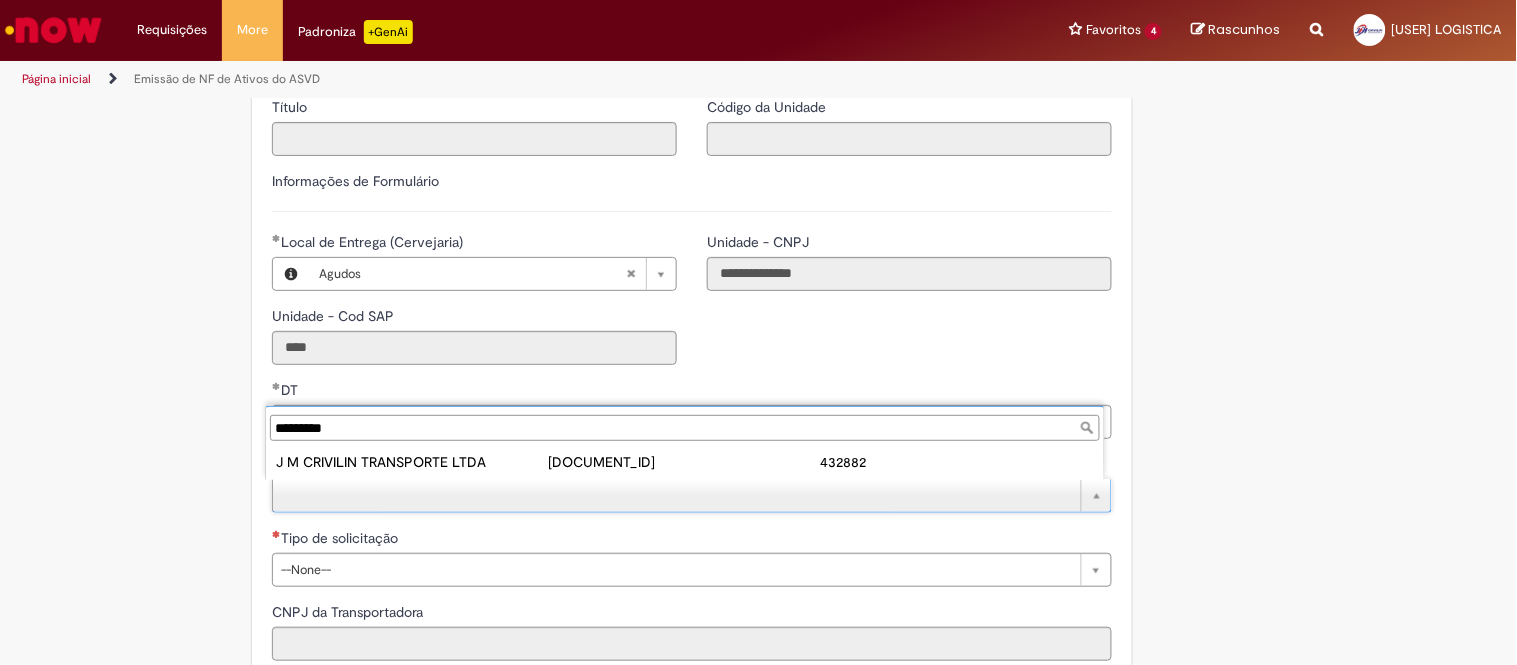 click on "[COMPANY] [DOCUMENT_ID] [NUMBER]" at bounding box center [685, 462] 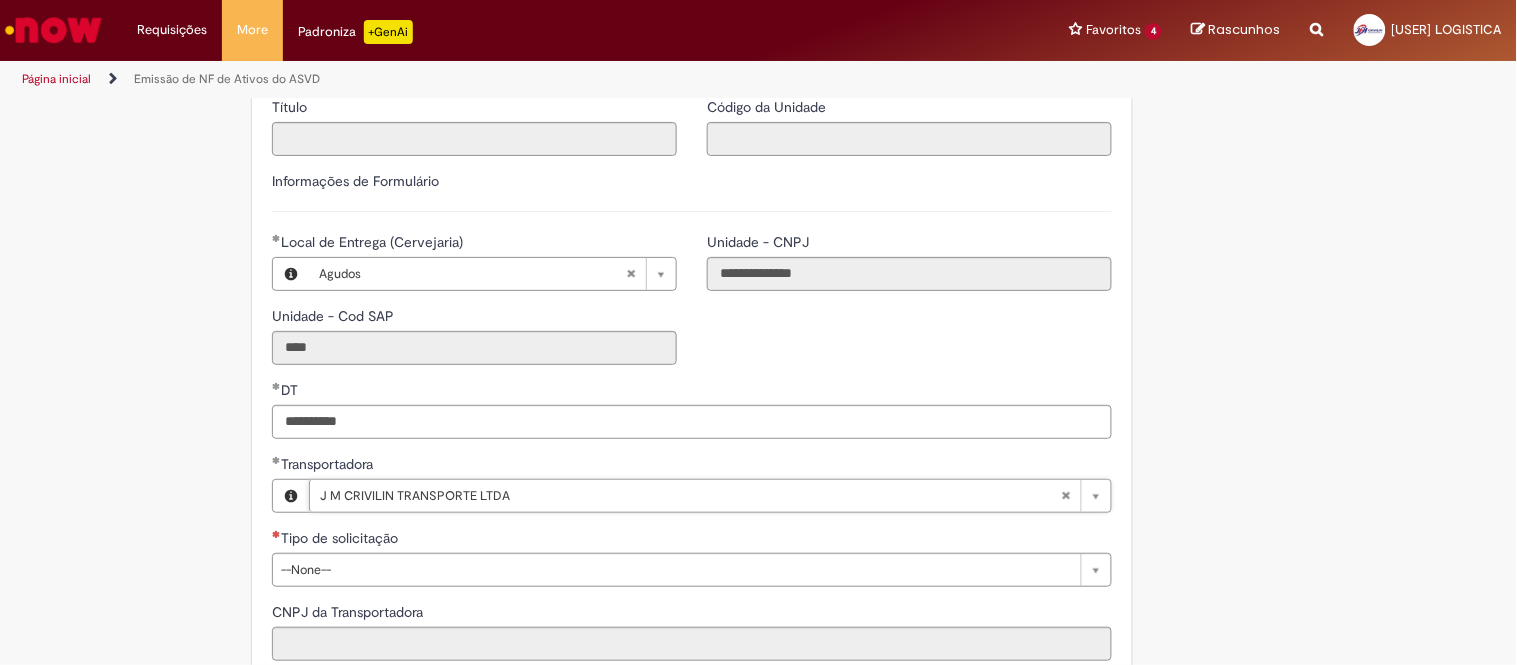 type on "**********" 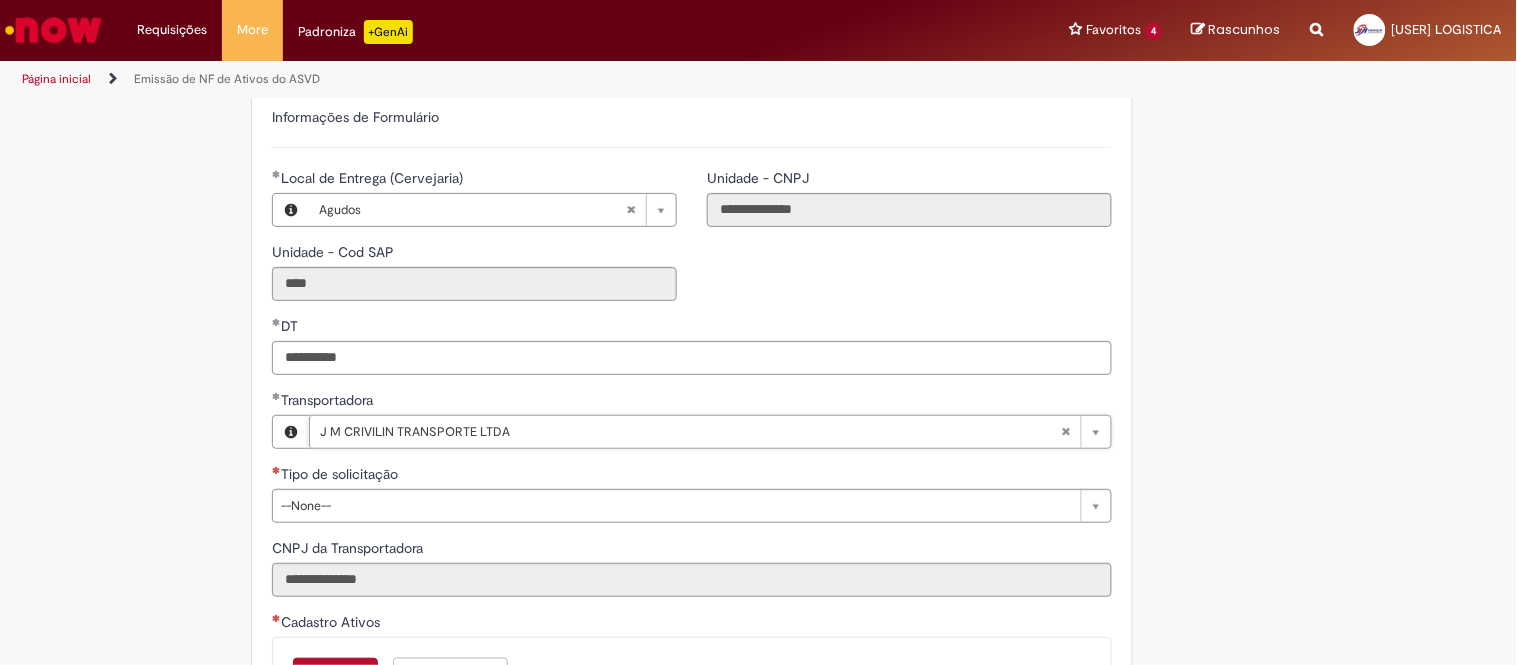 scroll, scrollTop: 666, scrollLeft: 0, axis: vertical 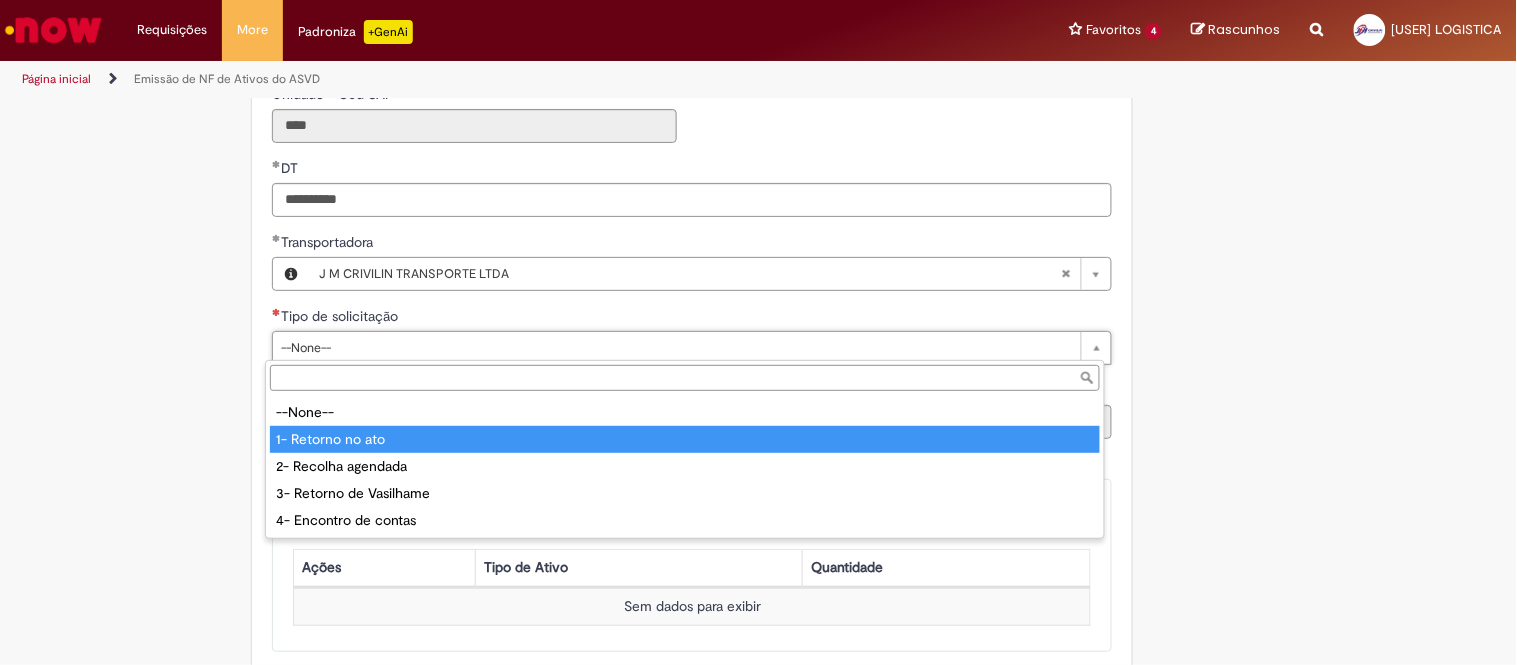 drag, startPoint x: 321, startPoint y: 442, endPoint x: 326, endPoint y: 453, distance: 12.083046 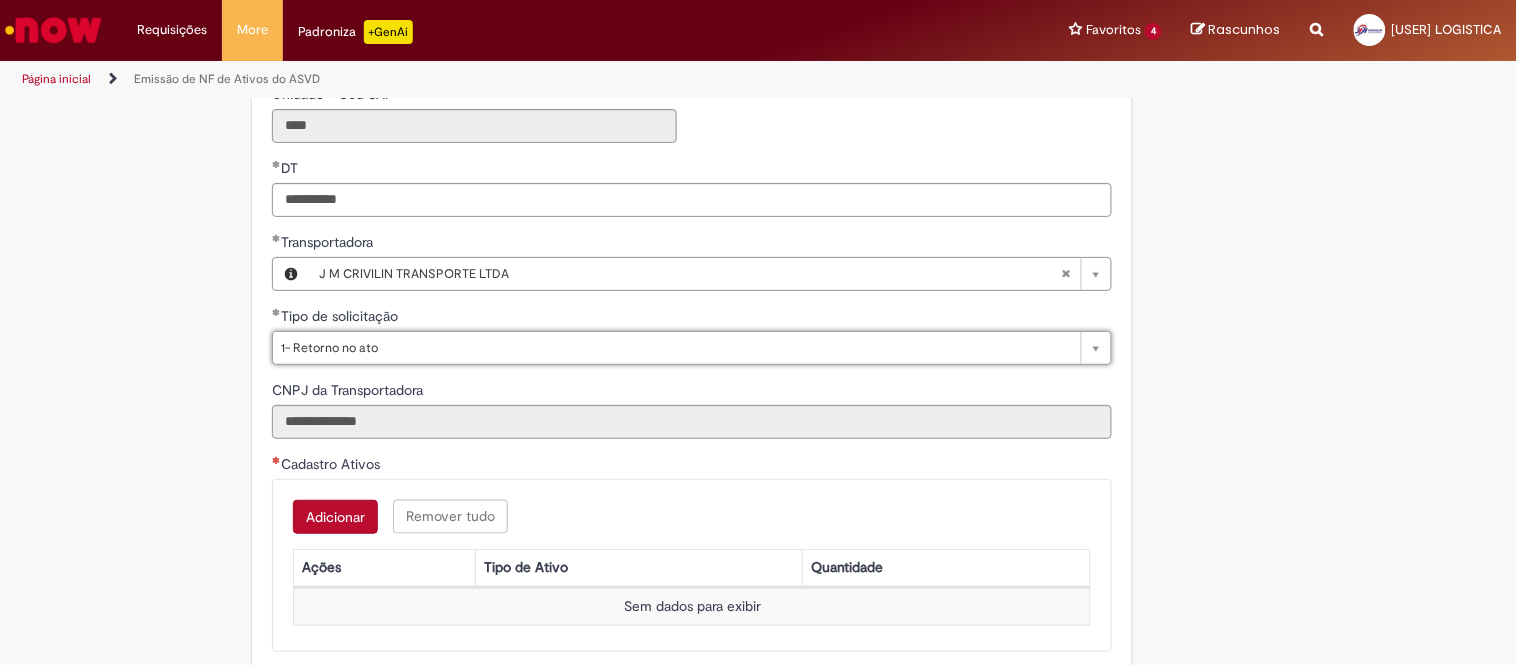 click on "Adicionar Remover tudo Cadastro Ativos Ações Tipo de Ativo Quantidade Sem dados para exibir" at bounding box center (692, 565) 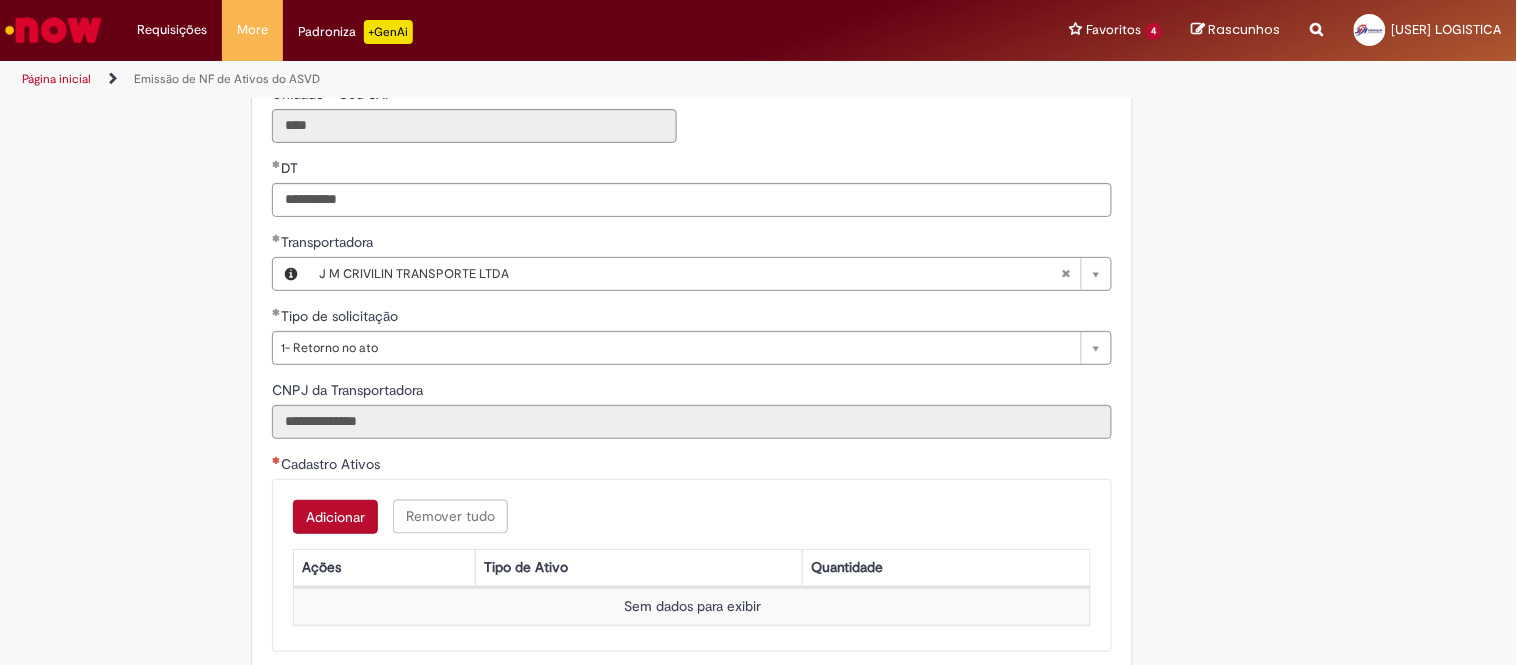 drag, startPoint x: 324, startPoint y: 515, endPoint x: 356, endPoint y: 416, distance: 104.04326 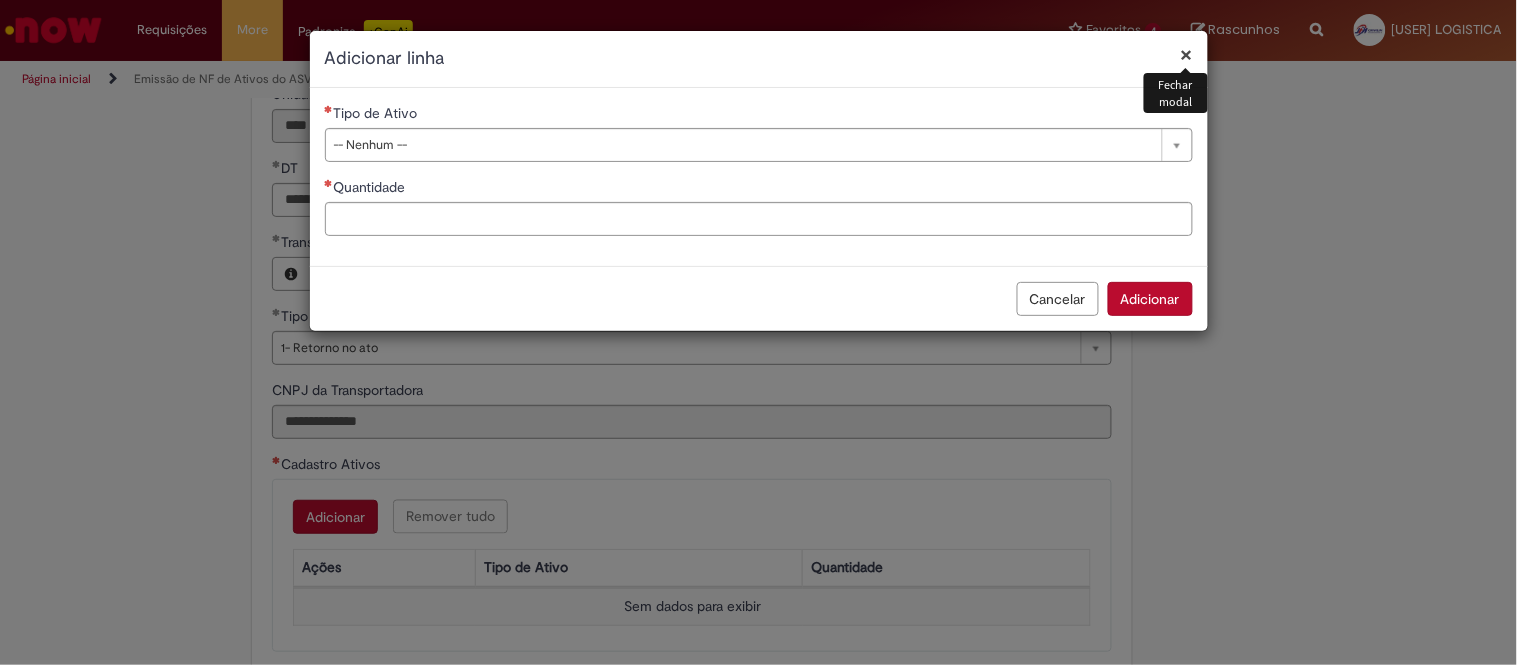drag, startPoint x: 405, startPoint y: 155, endPoint x: 406, endPoint y: 195, distance: 40.012497 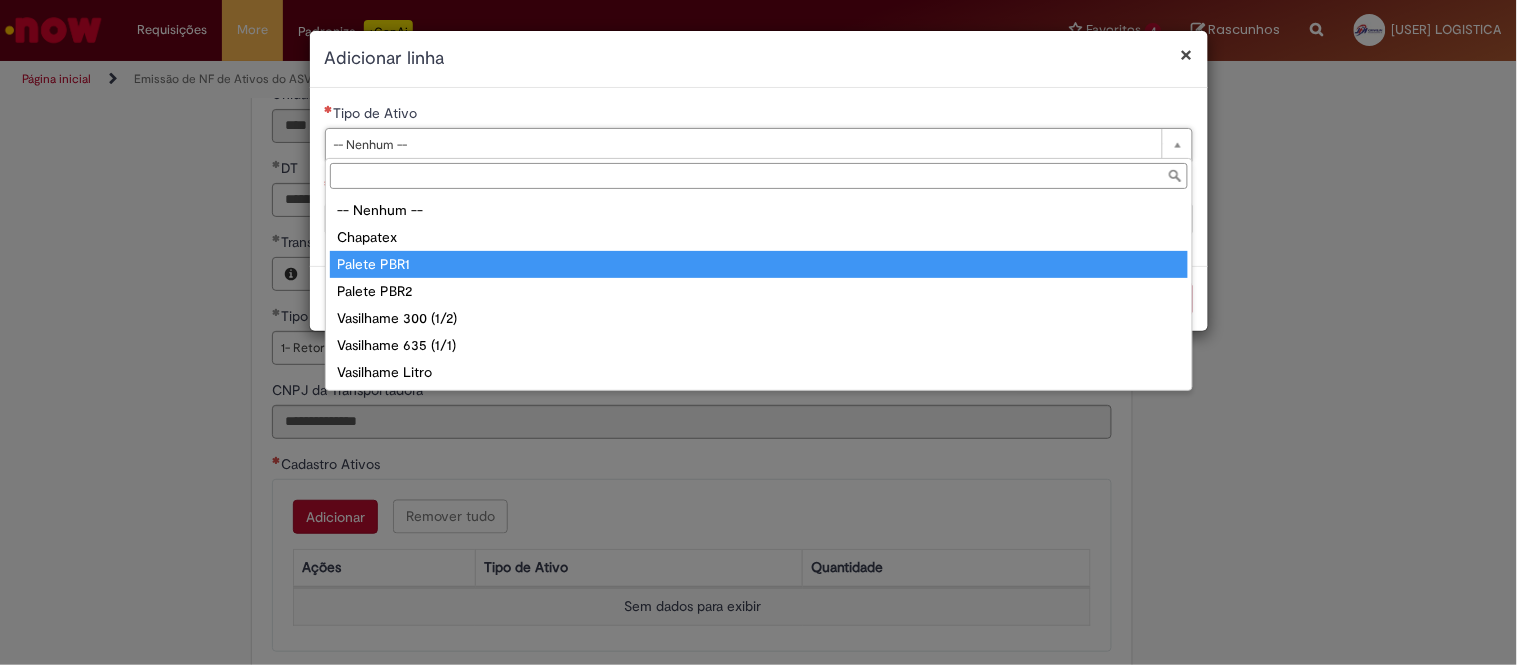 drag, startPoint x: 392, startPoint y: 254, endPoint x: 383, endPoint y: 243, distance: 14.21267 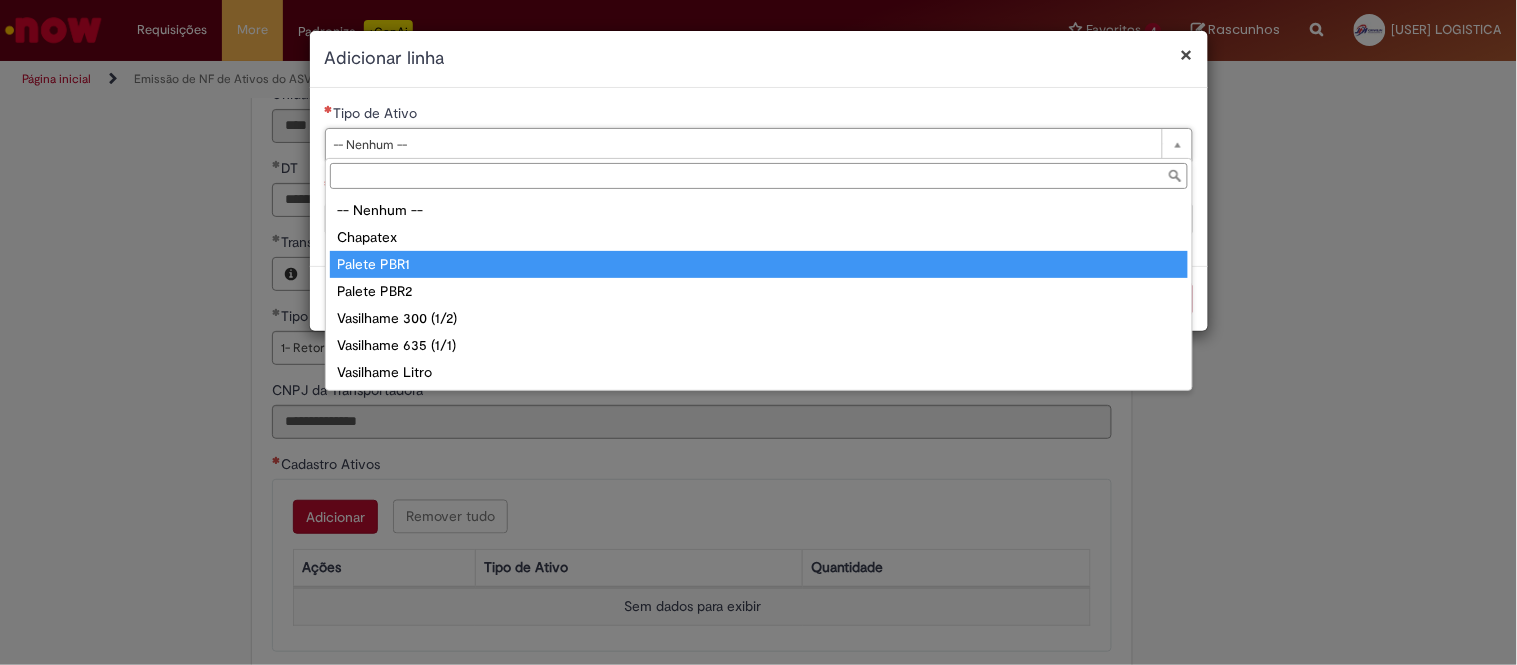 select on "**********" 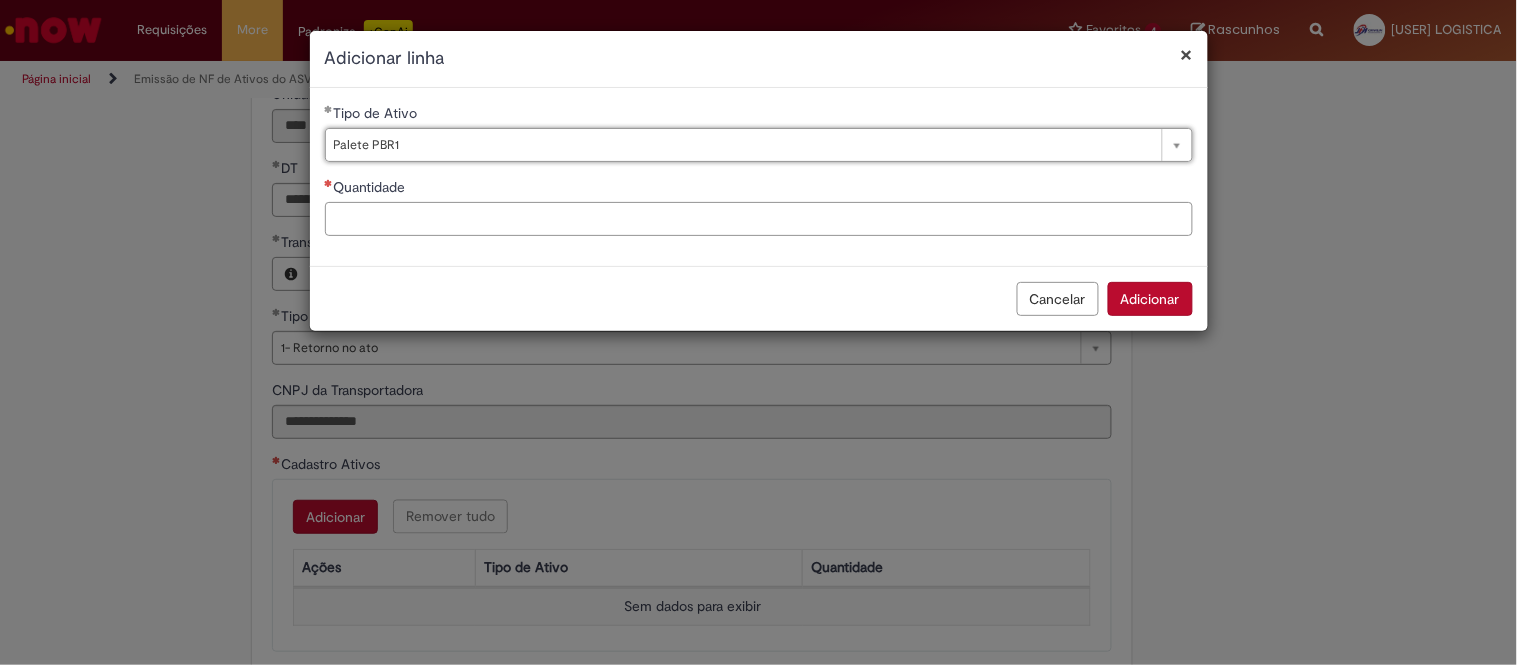 click on "Quantidade" at bounding box center (759, 219) 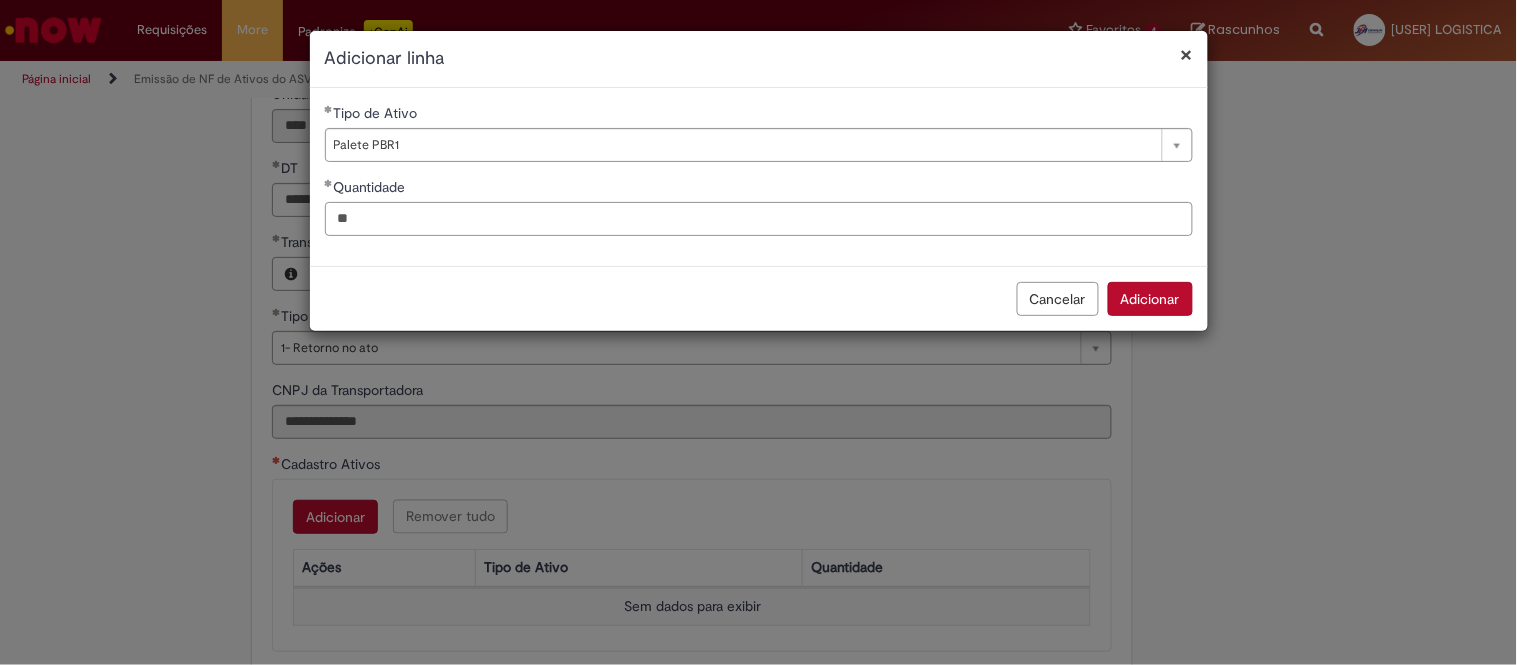 type on "**" 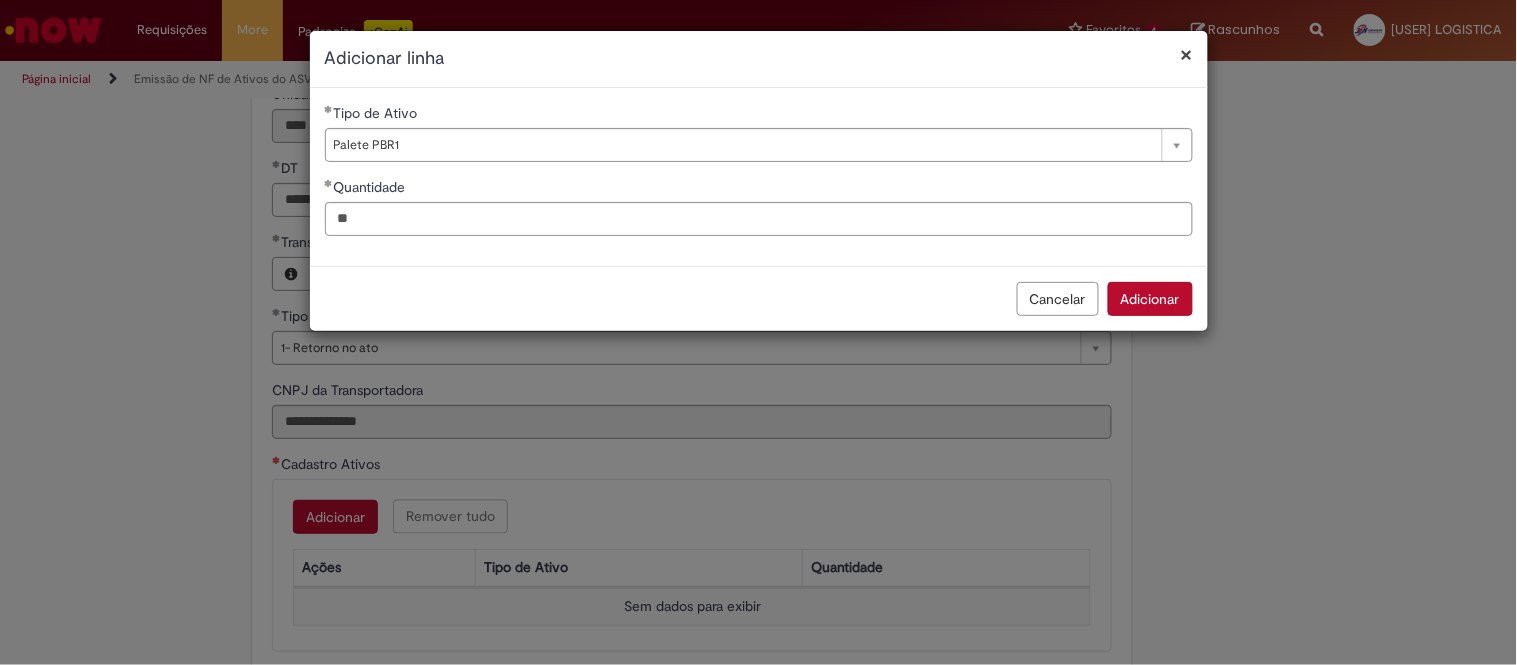 click on "**********" at bounding box center (759, 177) 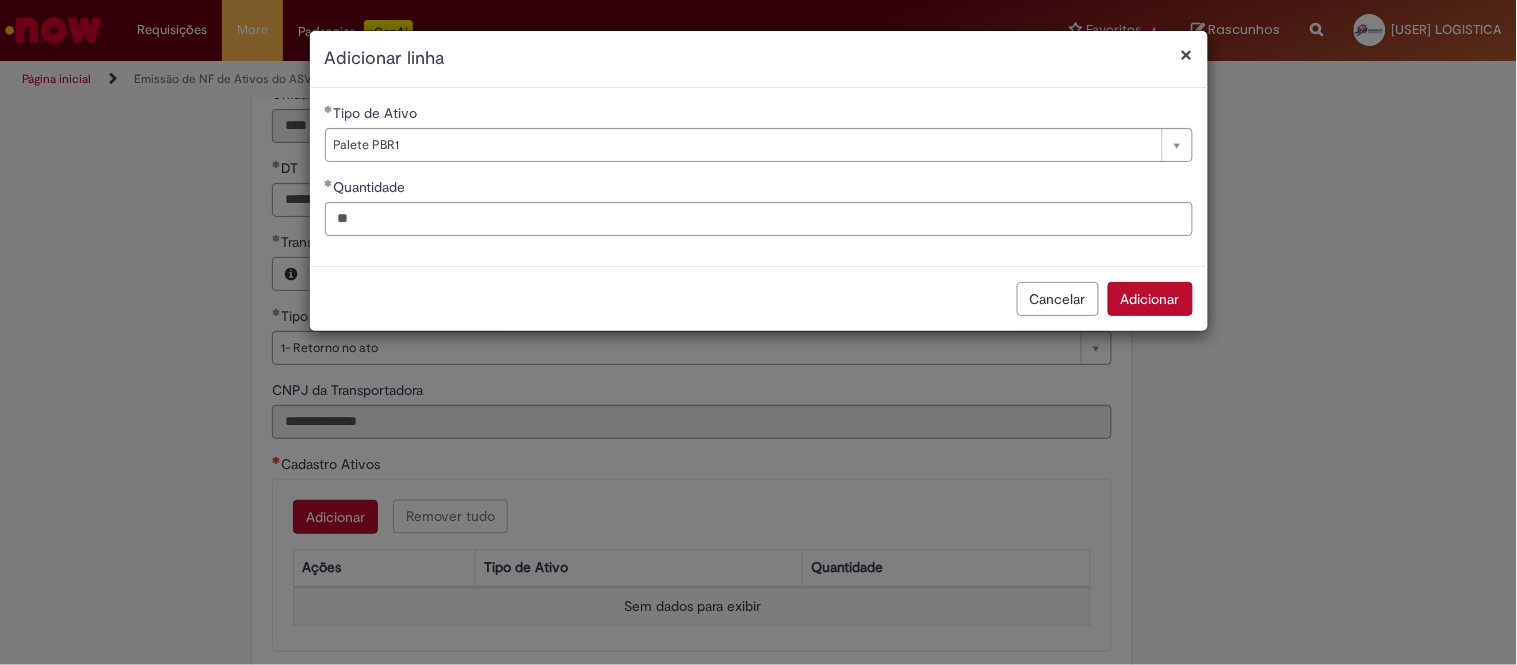 click on "Adicionar" at bounding box center (1150, 299) 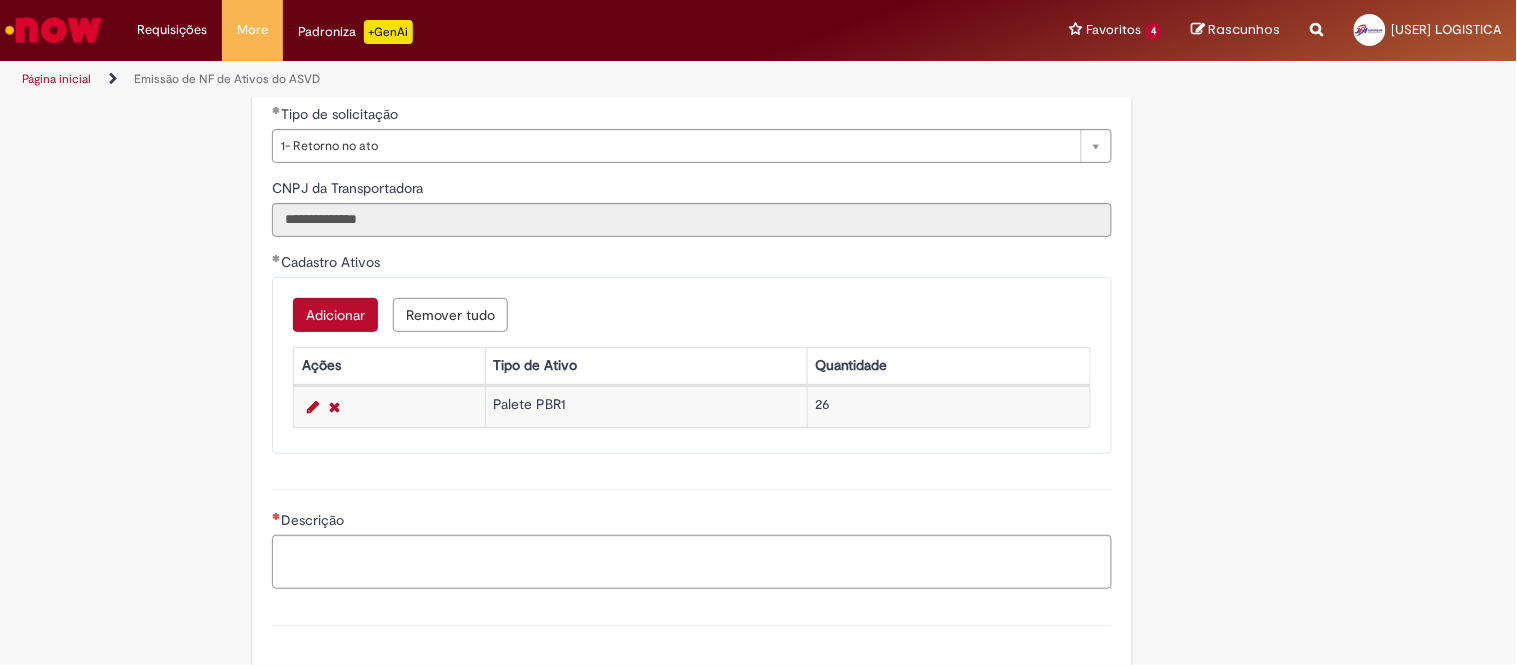 scroll, scrollTop: 888, scrollLeft: 0, axis: vertical 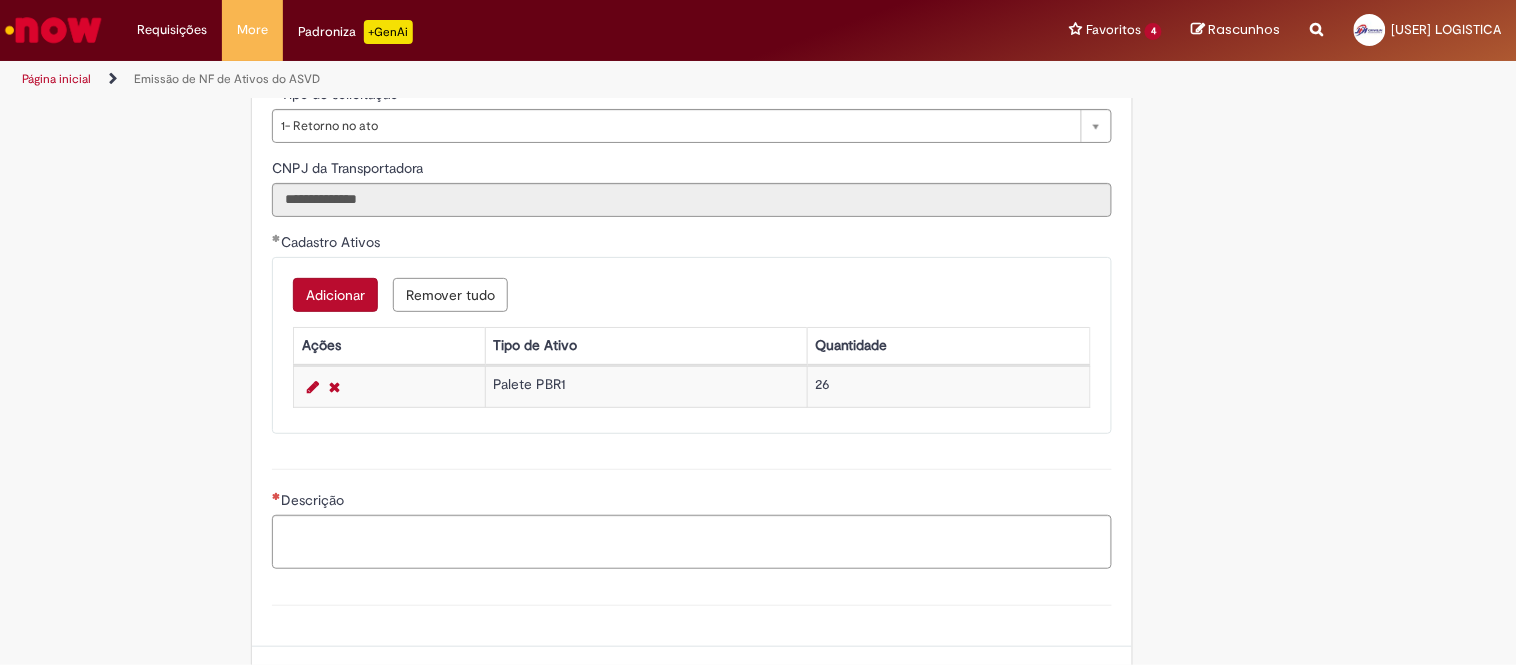 click on "Descrição" at bounding box center [692, 502] 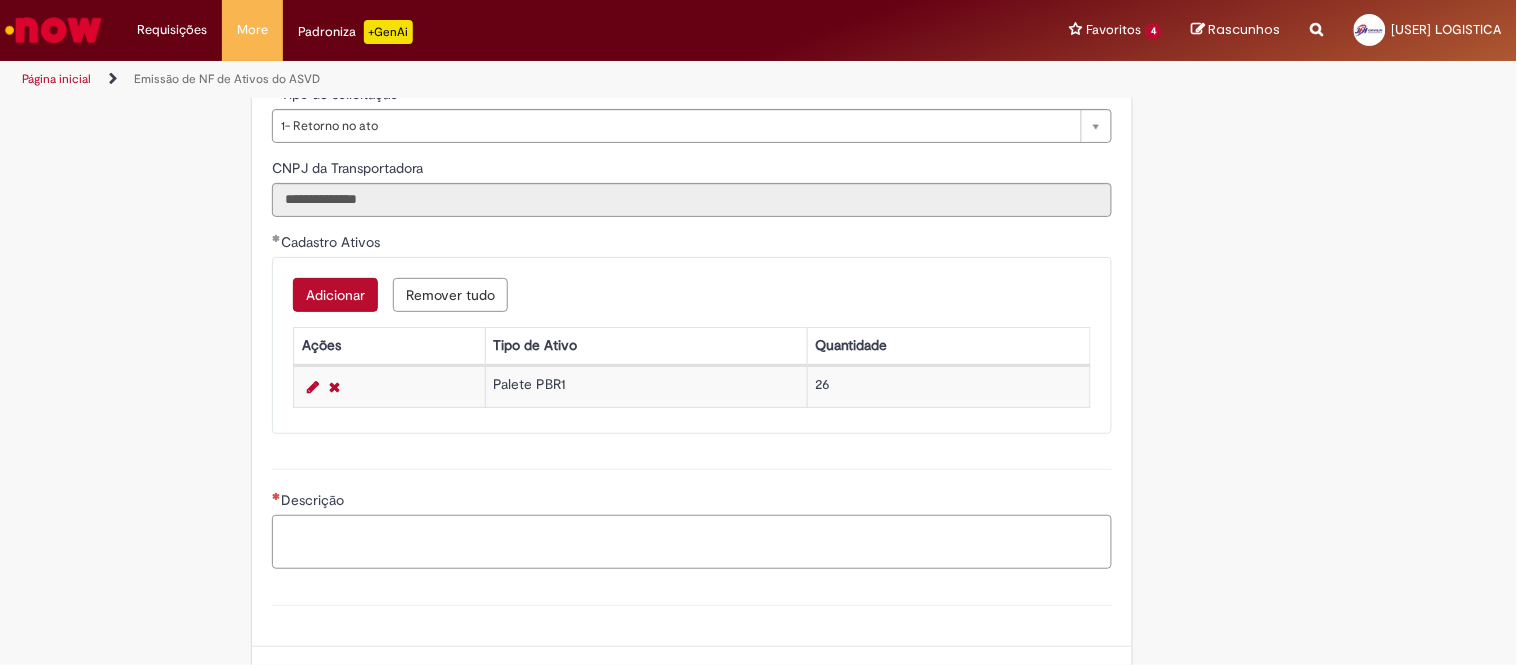 click on "Descrição" at bounding box center [692, 542] 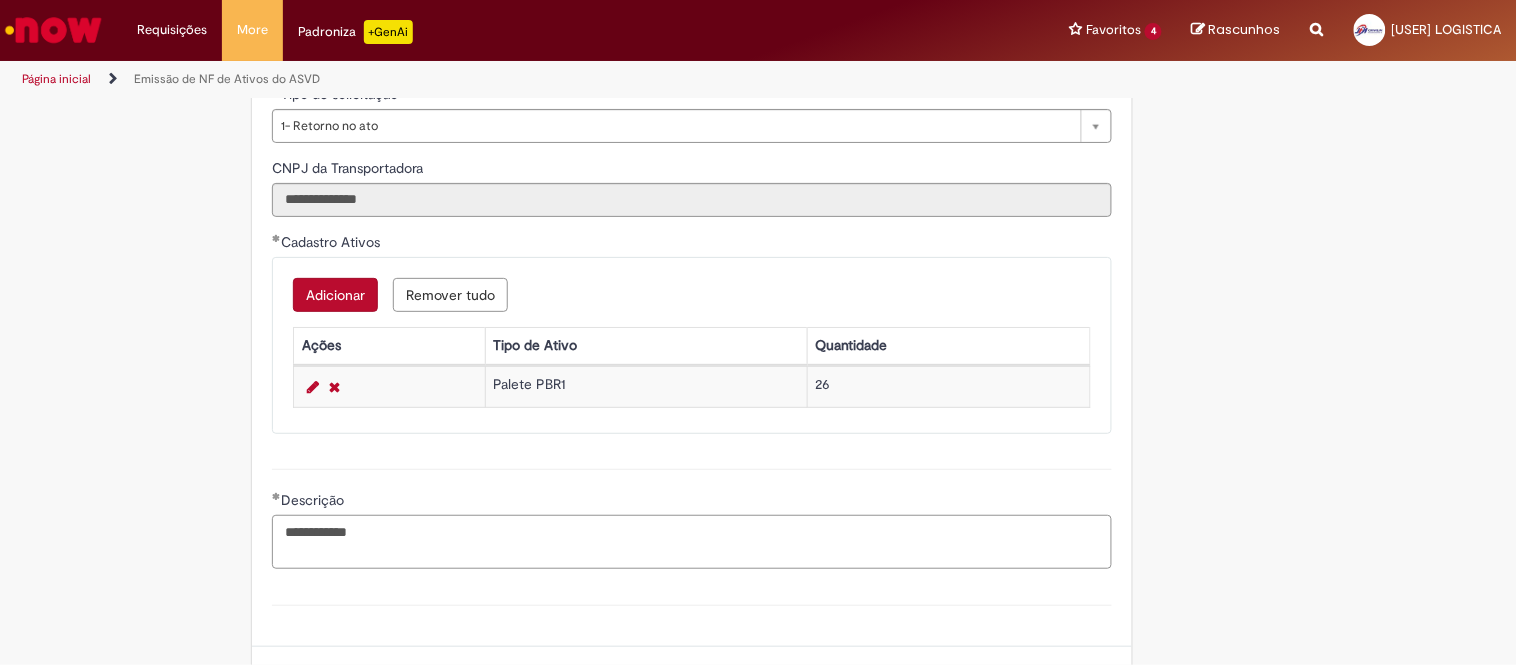 paste on "**********" 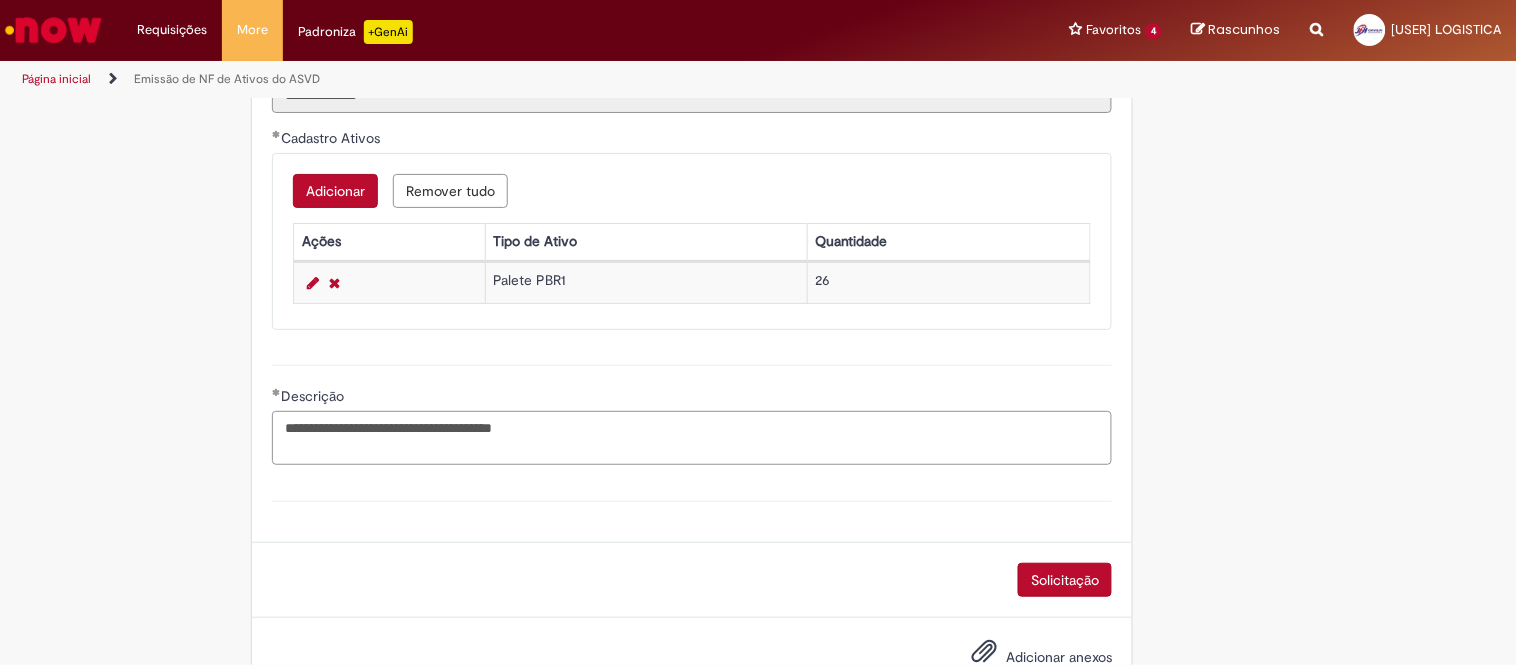 scroll, scrollTop: 1000, scrollLeft: 0, axis: vertical 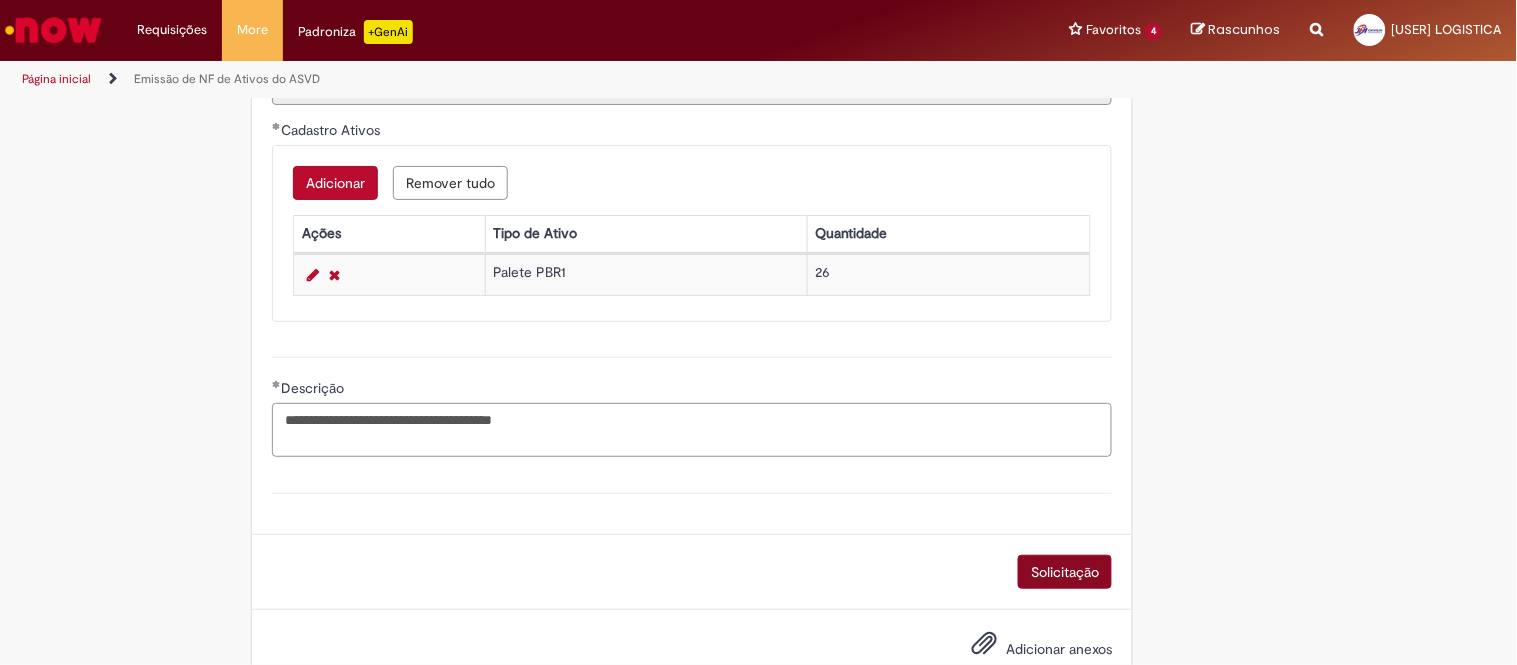 type on "**********" 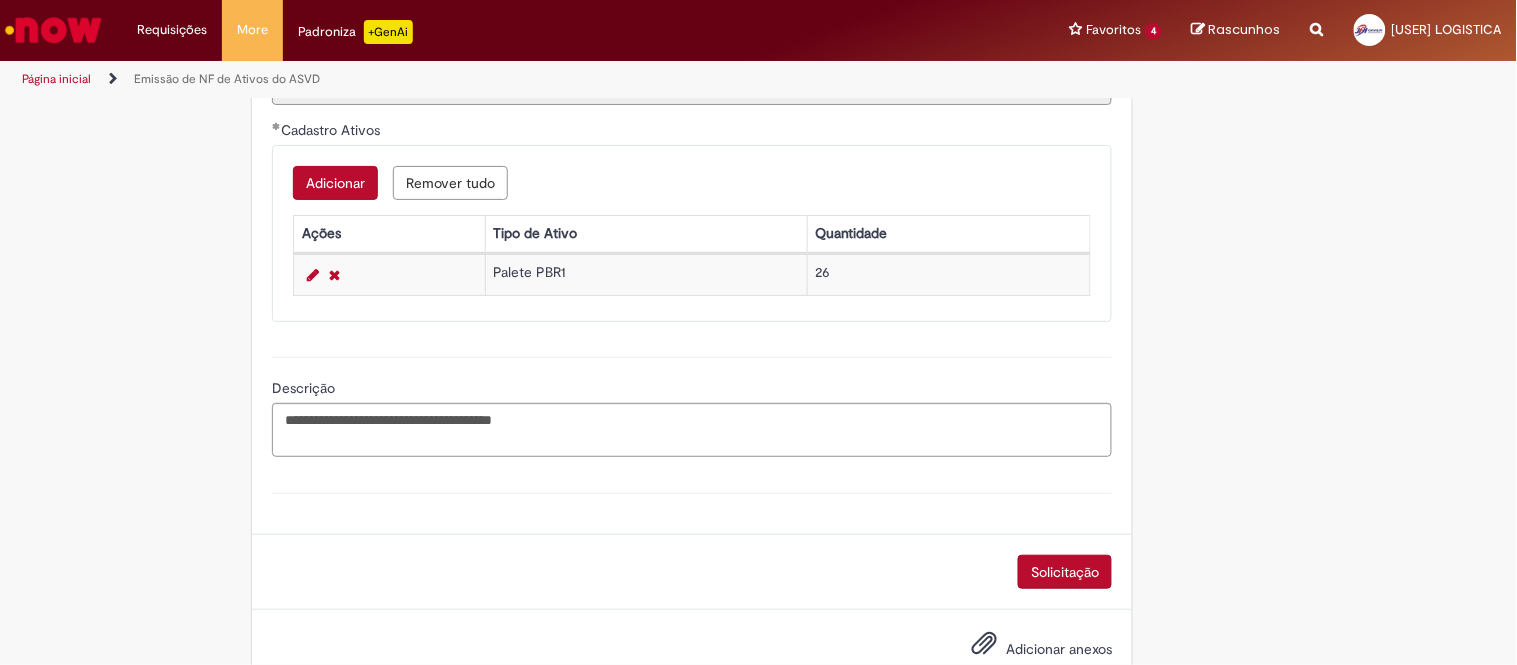 drag, startPoint x: 1054, startPoint y: 568, endPoint x: 1053, endPoint y: 543, distance: 25.019993 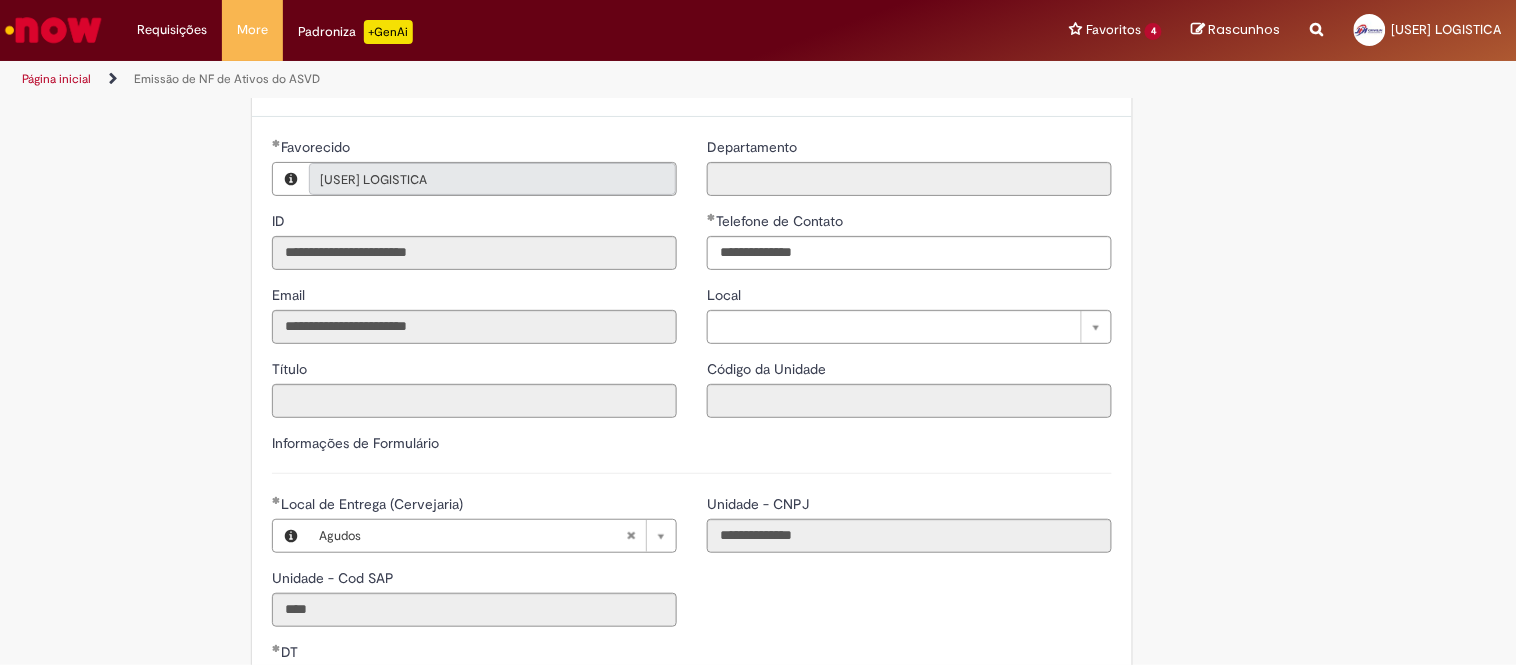scroll, scrollTop: 111, scrollLeft: 0, axis: vertical 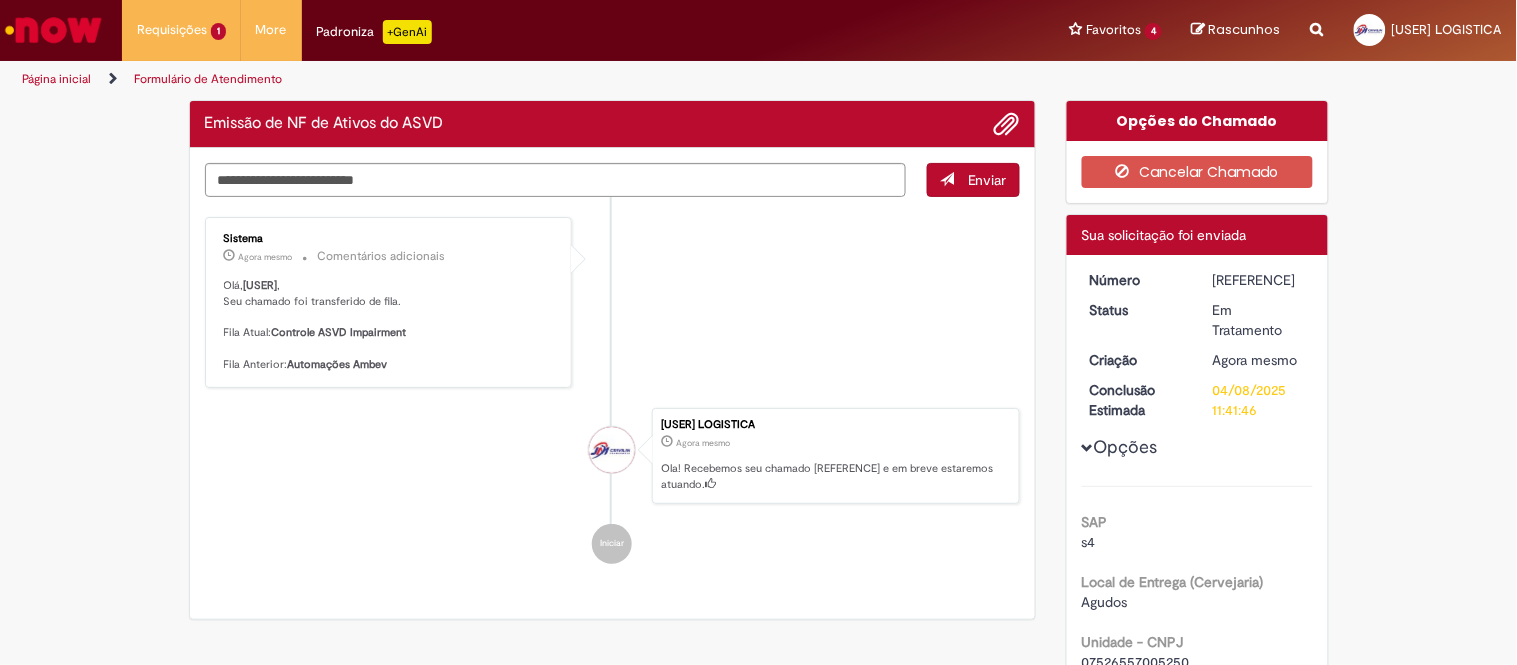 click on "[REFERENCE]" at bounding box center (1259, 280) 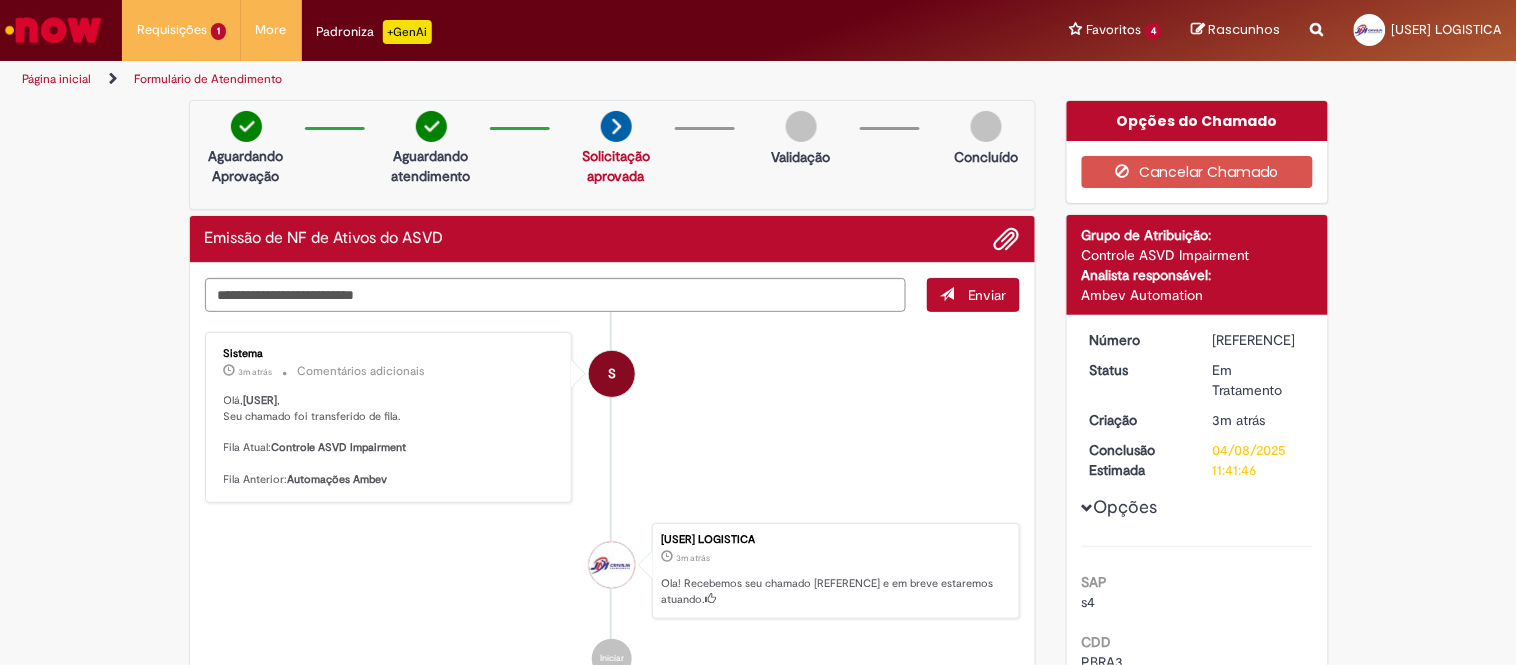 click on "S
Sistema
3m atrás 3 minutos atrás     Comentários adicionais
Olá,  [USER] ,  Seu chamado foi transferido de fila. Fila Atual:  Controle ASVD Impairment Fila Anterior:  Automações Ambev" at bounding box center [613, 417] 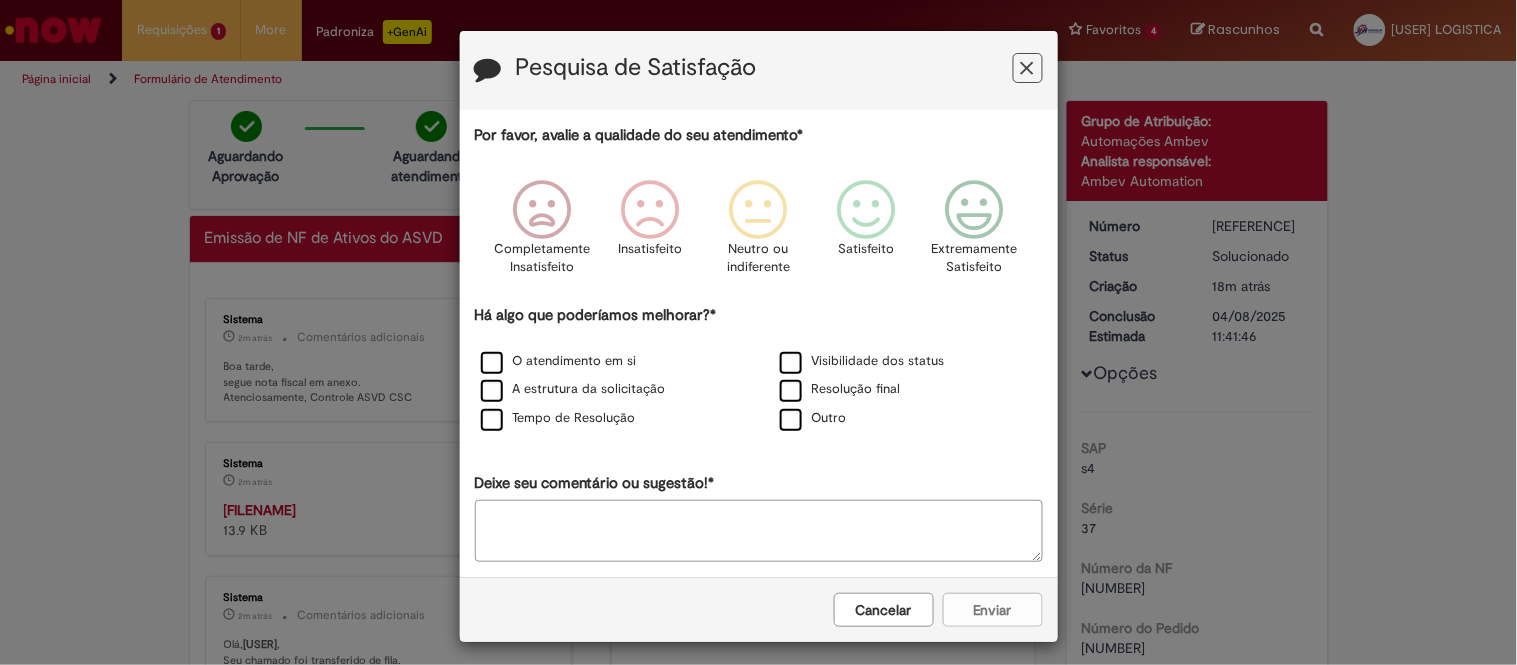 click at bounding box center (1028, 68) 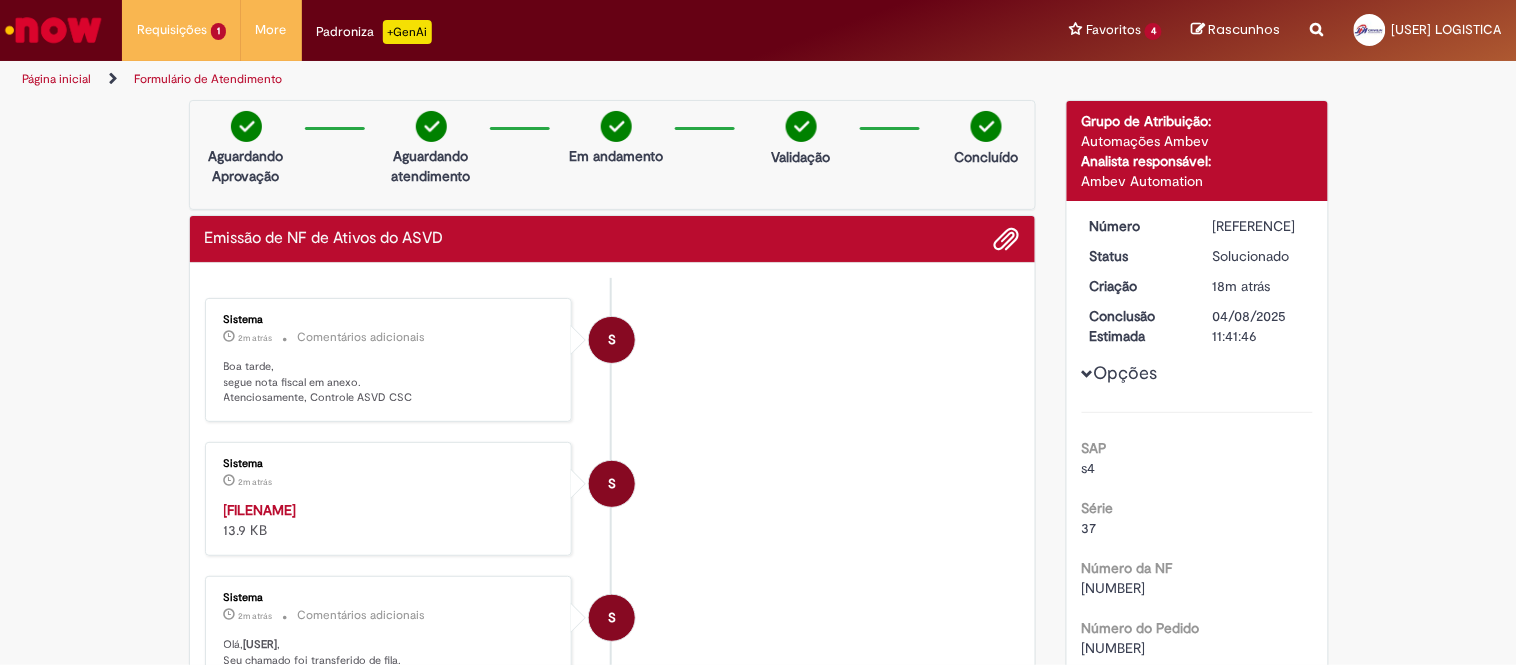 click on "[FILENAME]" at bounding box center (260, 510) 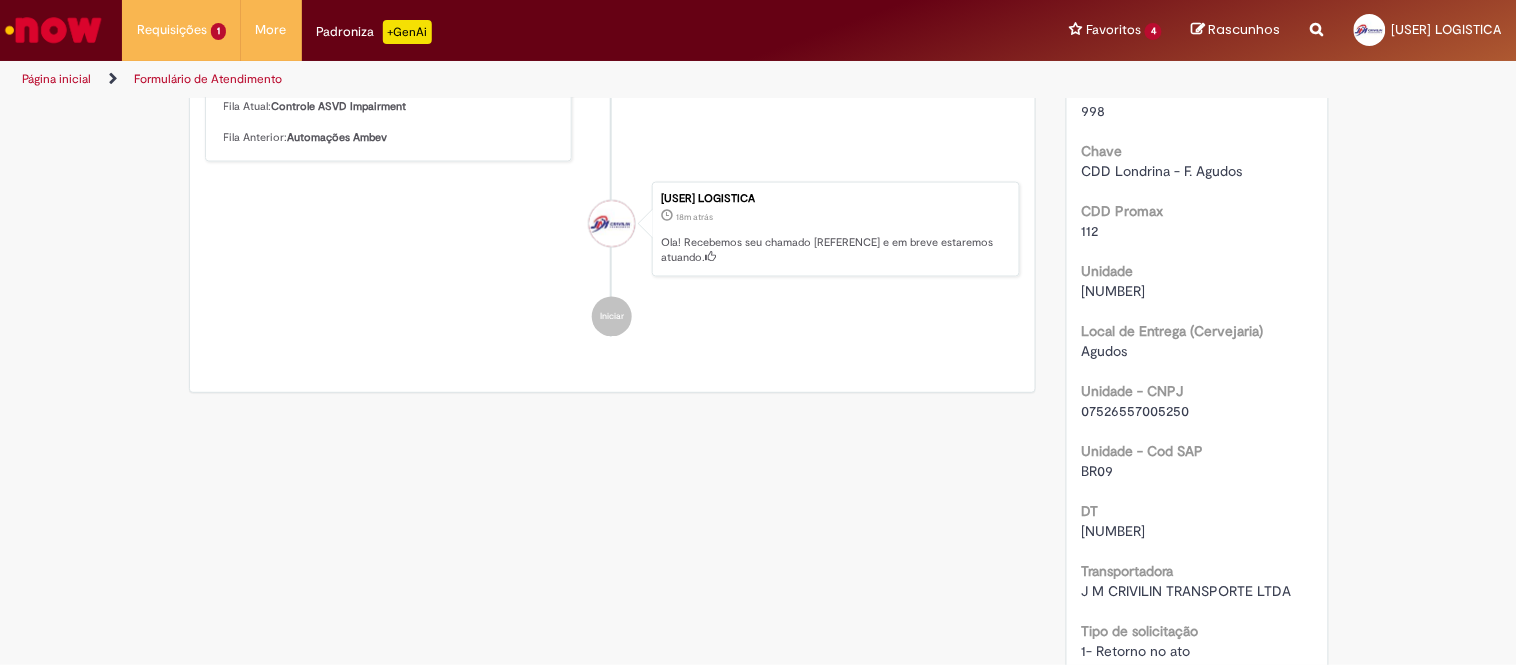 click on "[NUMBER]" at bounding box center [1197, 531] 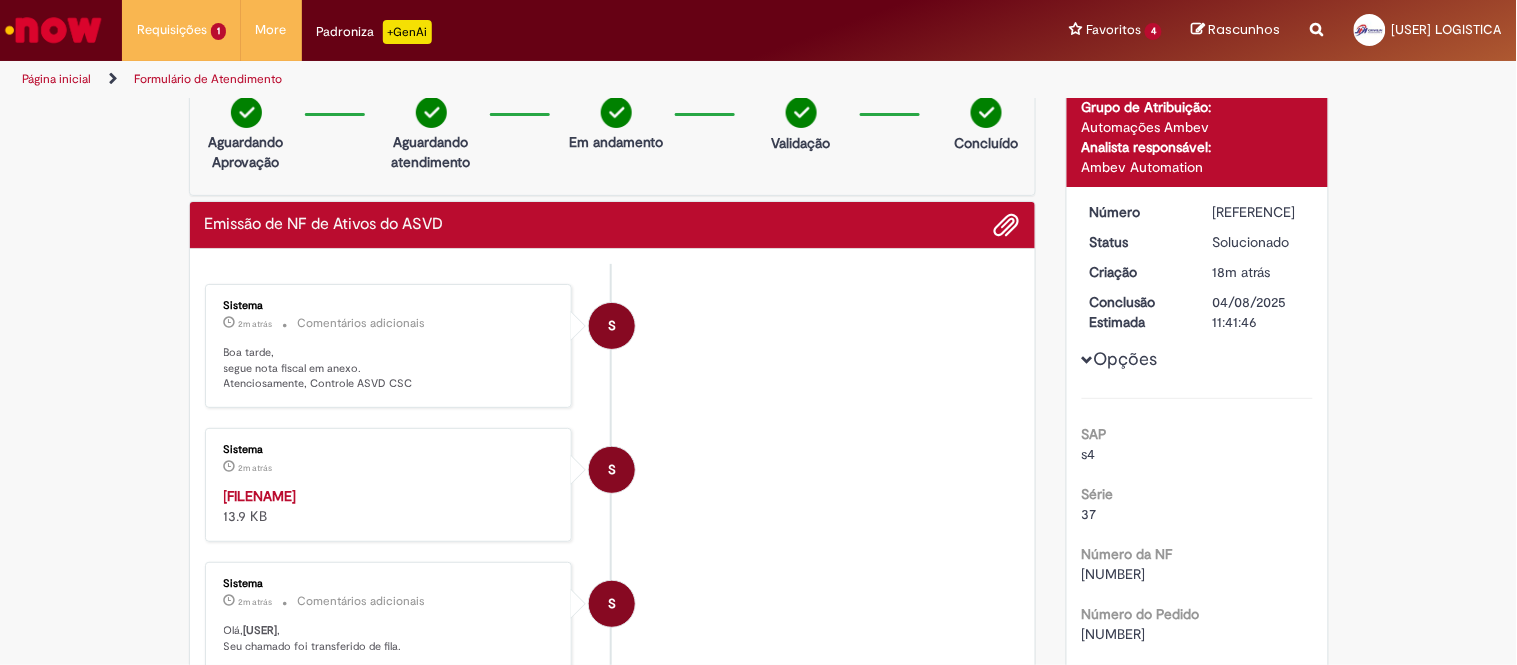 scroll, scrollTop: 0, scrollLeft: 0, axis: both 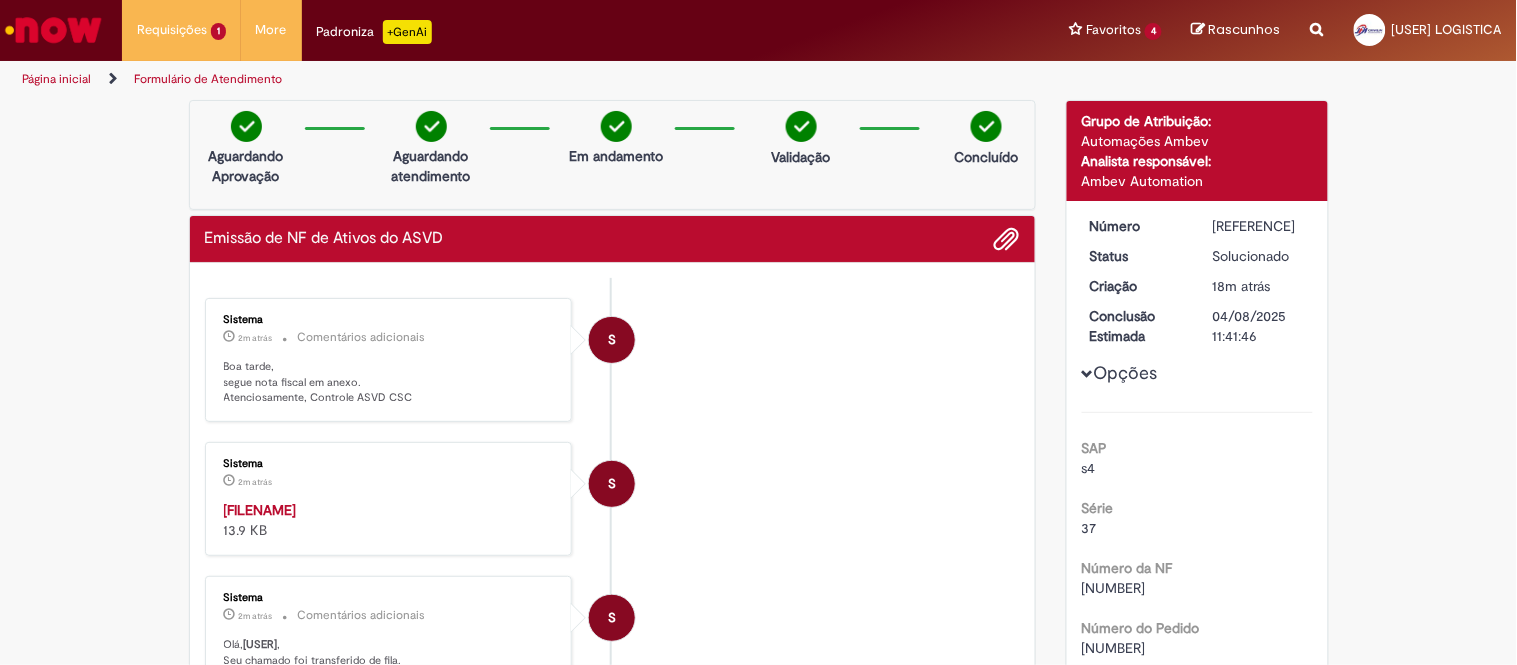 click on "Sistema
2m atrás 2 minutos atrás     Comentários adicionais
Boa tarde,
segue nota fiscal em anexo." at bounding box center (389, 360) 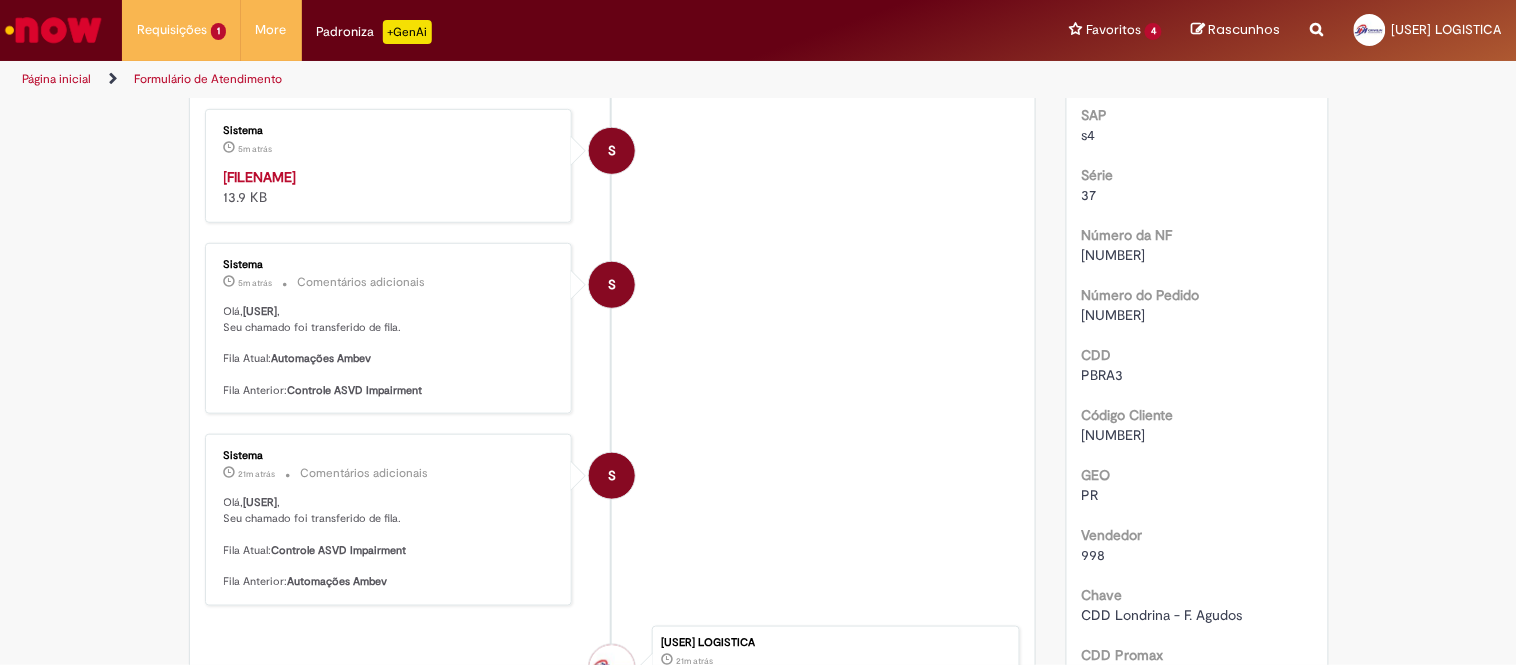 click on "Olá,  [USER] ,  Seu chamado foi transferido de fila. Fila Atual:  Automações Ambev Fila Anterior:  Controle ASVD Impairment" at bounding box center [390, 351] 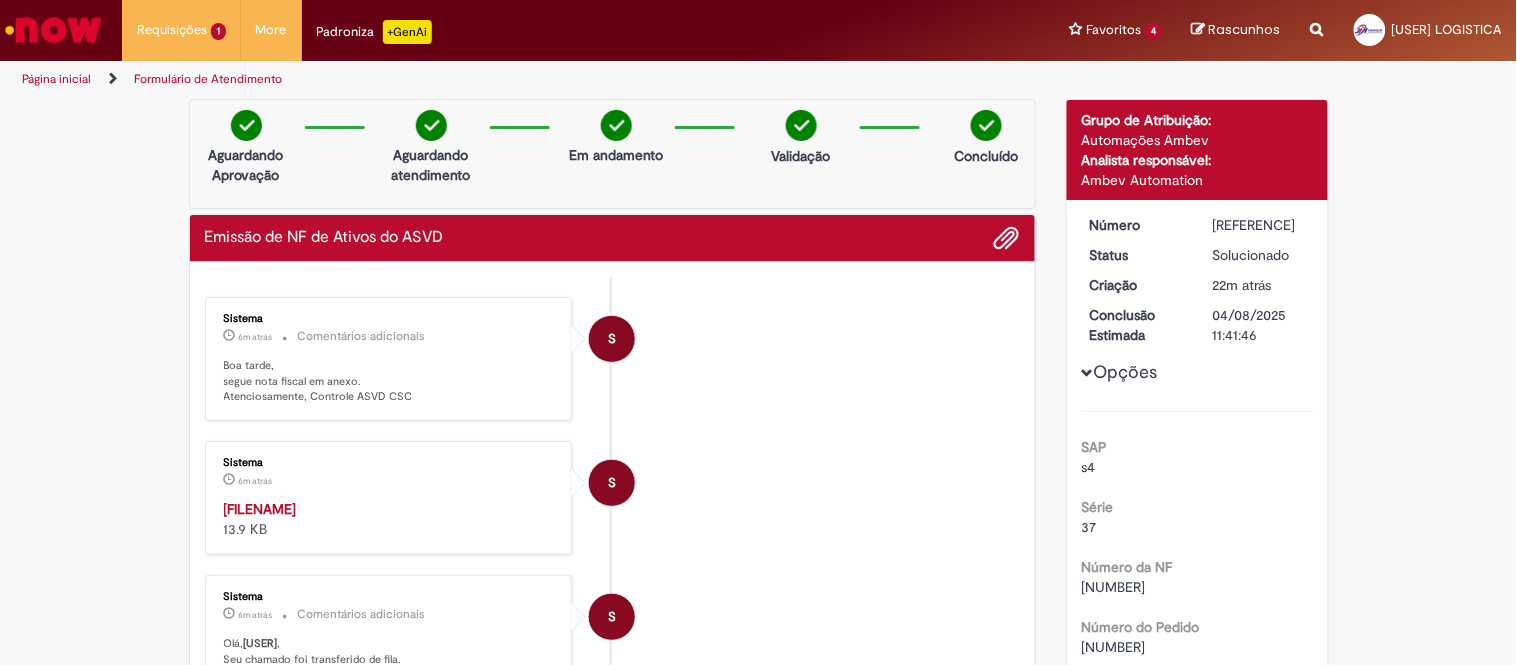 scroll, scrollTop: 0, scrollLeft: 0, axis: both 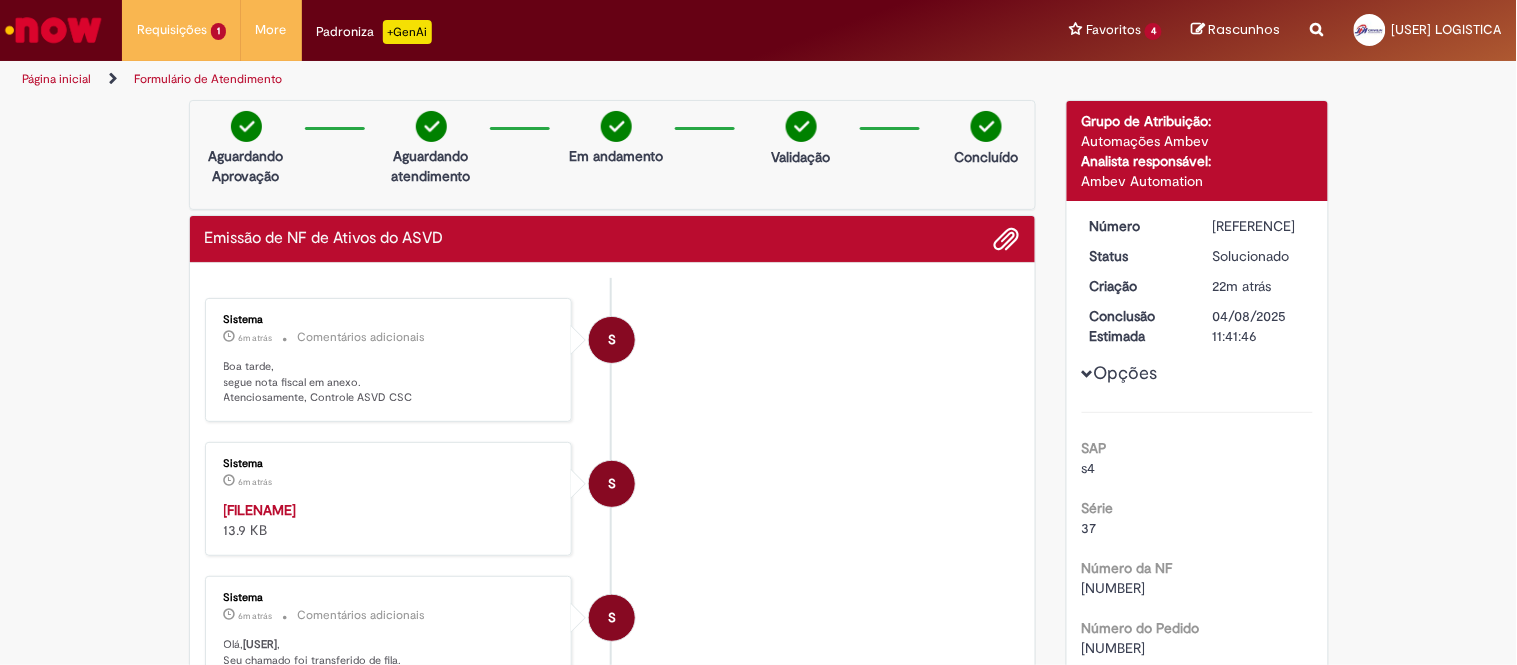 click on "6m atrás 6 minutos atrás     Comentários adicionais" at bounding box center (390, 337) 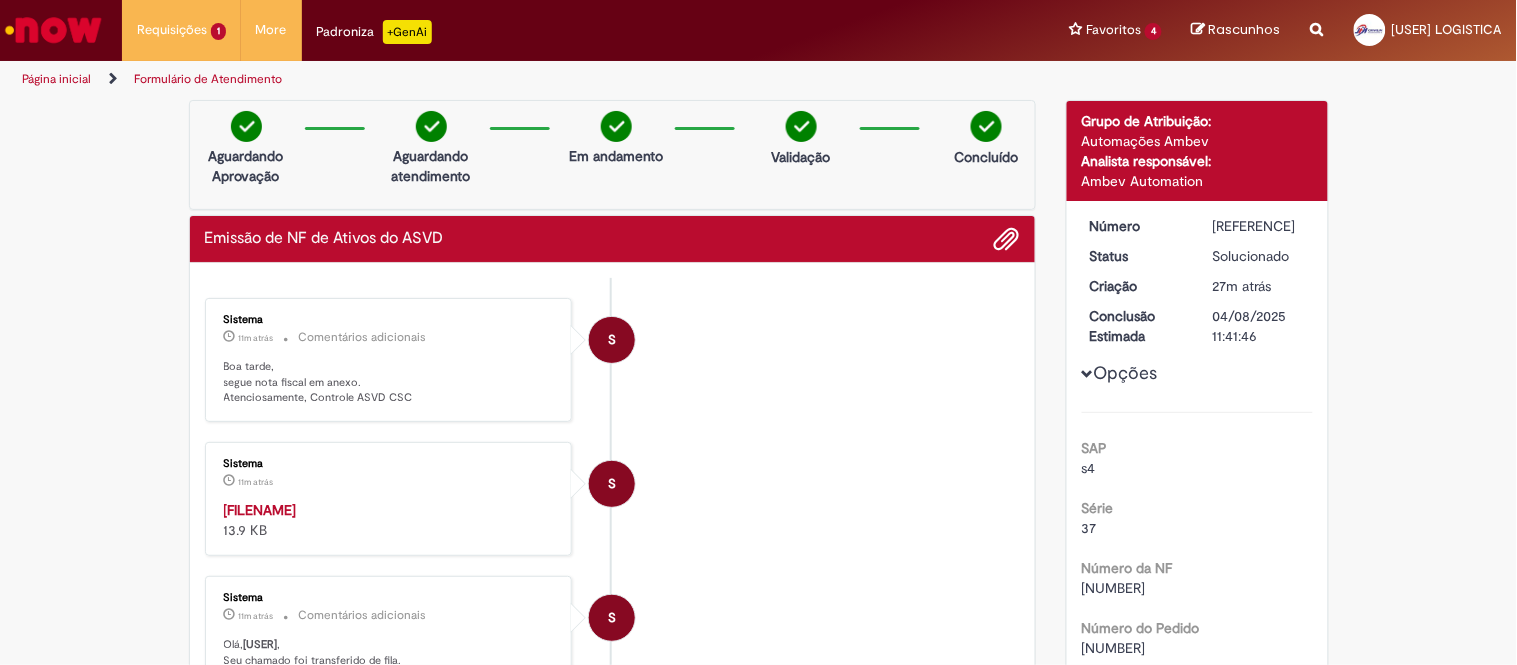 click on "S
Sistema
11m atrás 11 minutos atrás
[FILENAME]  13.9 KB" at bounding box center (613, 499) 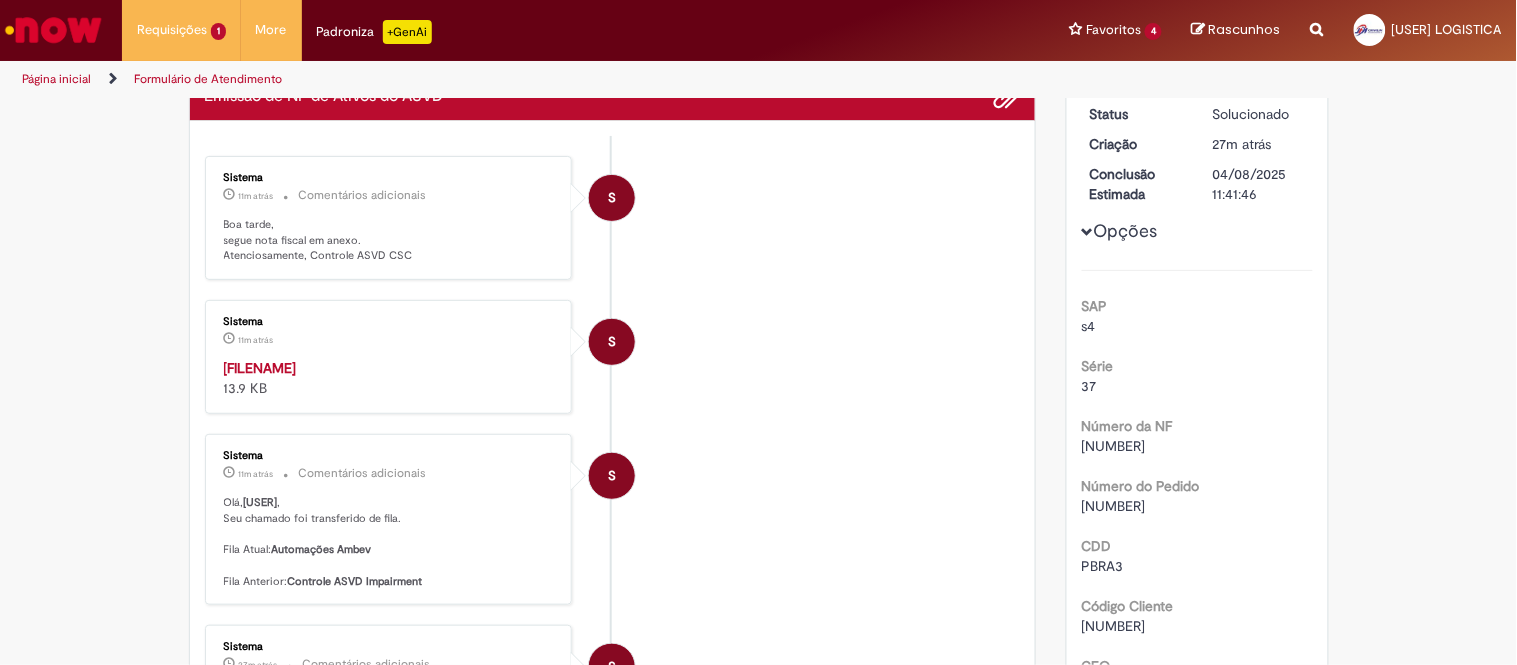 scroll, scrollTop: 0, scrollLeft: 0, axis: both 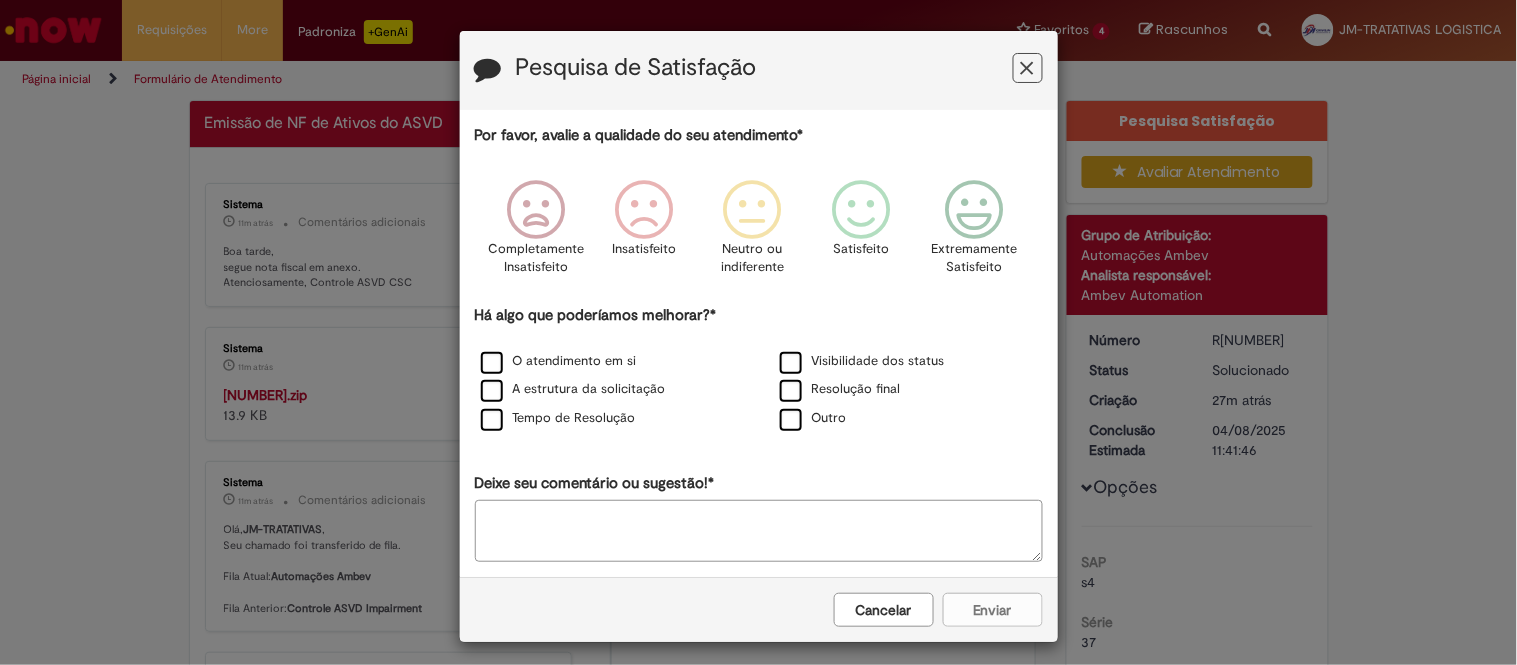 click at bounding box center (974, 210) 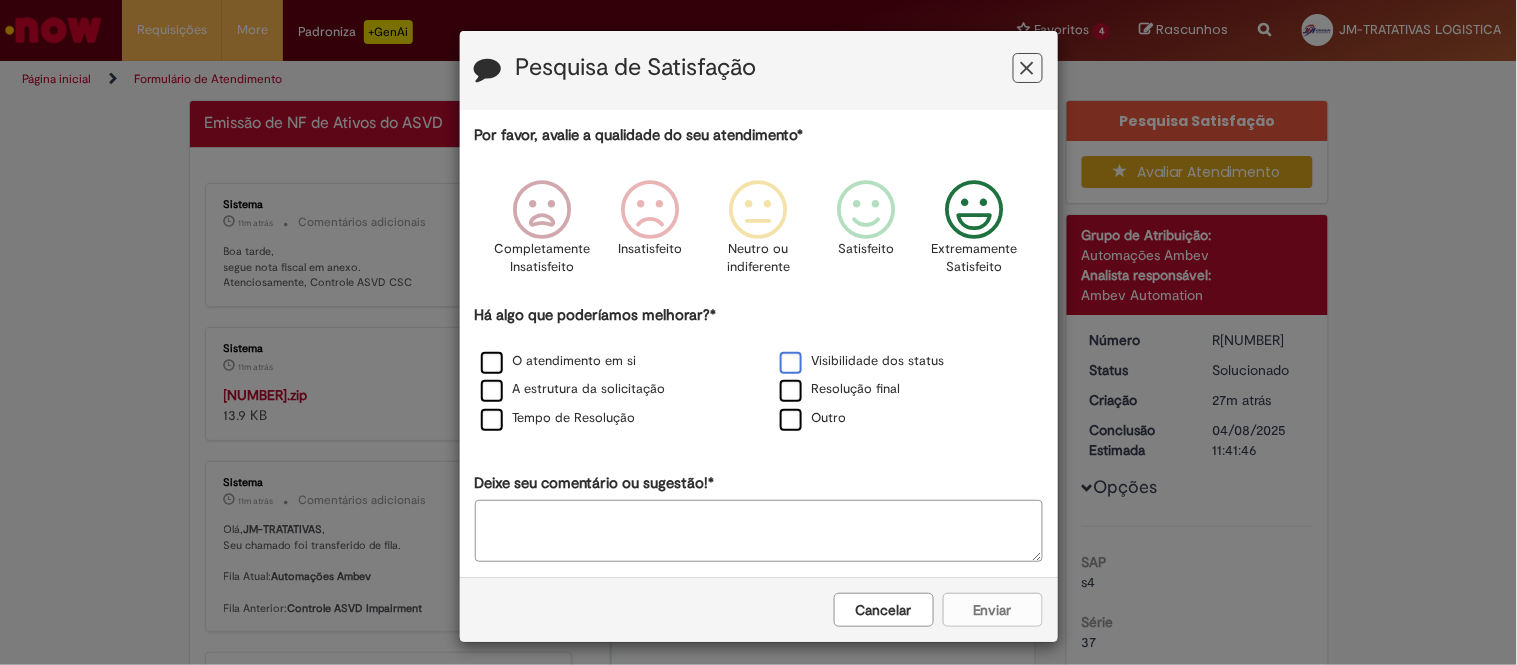 click on "Visibilidade dos status" at bounding box center [862, 361] 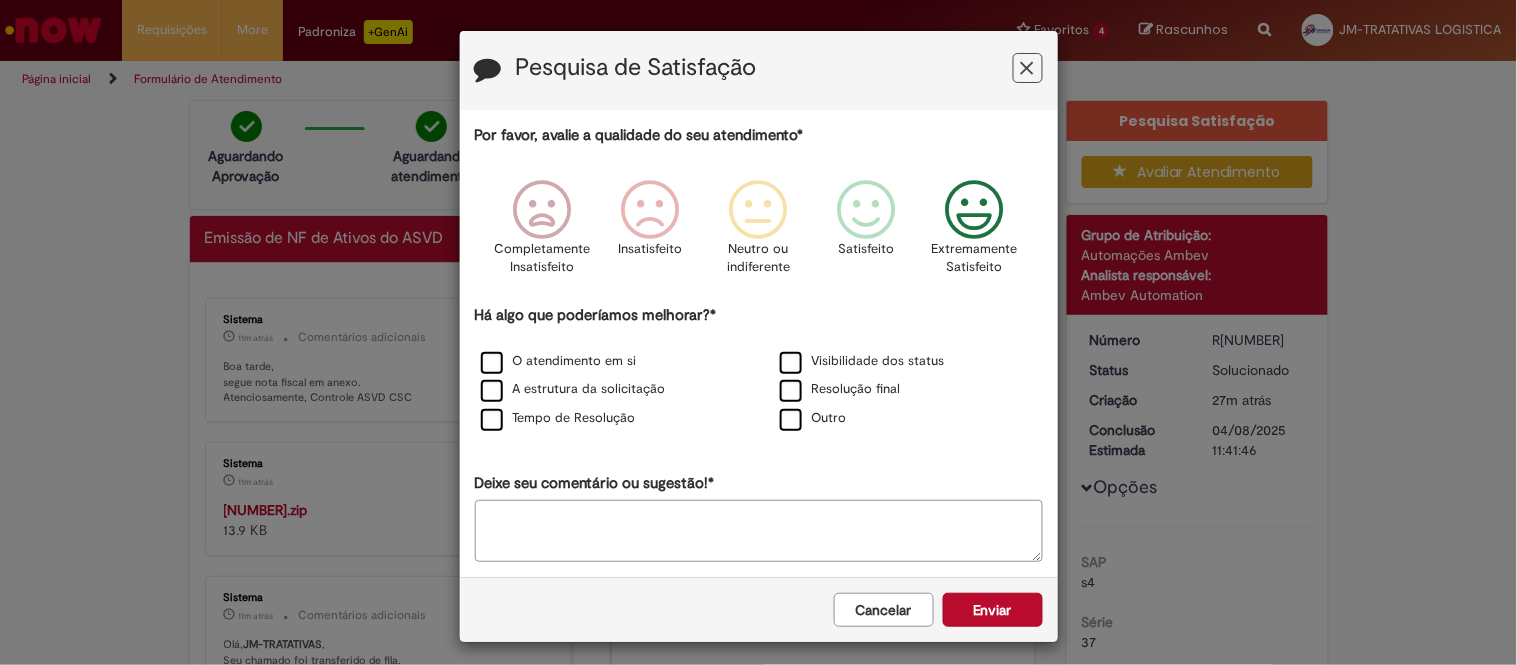 click on "Resolução final" at bounding box center [908, 390] 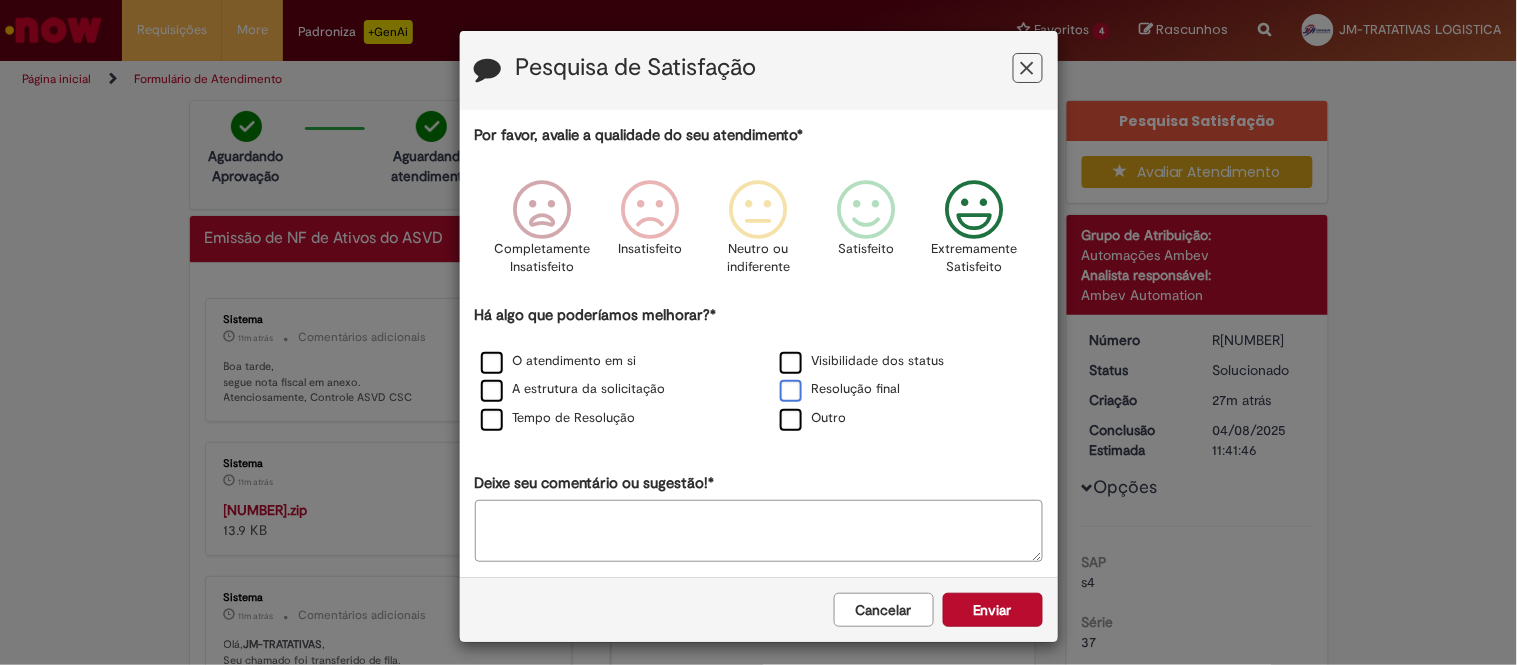click on "Resolução final" at bounding box center [840, 389] 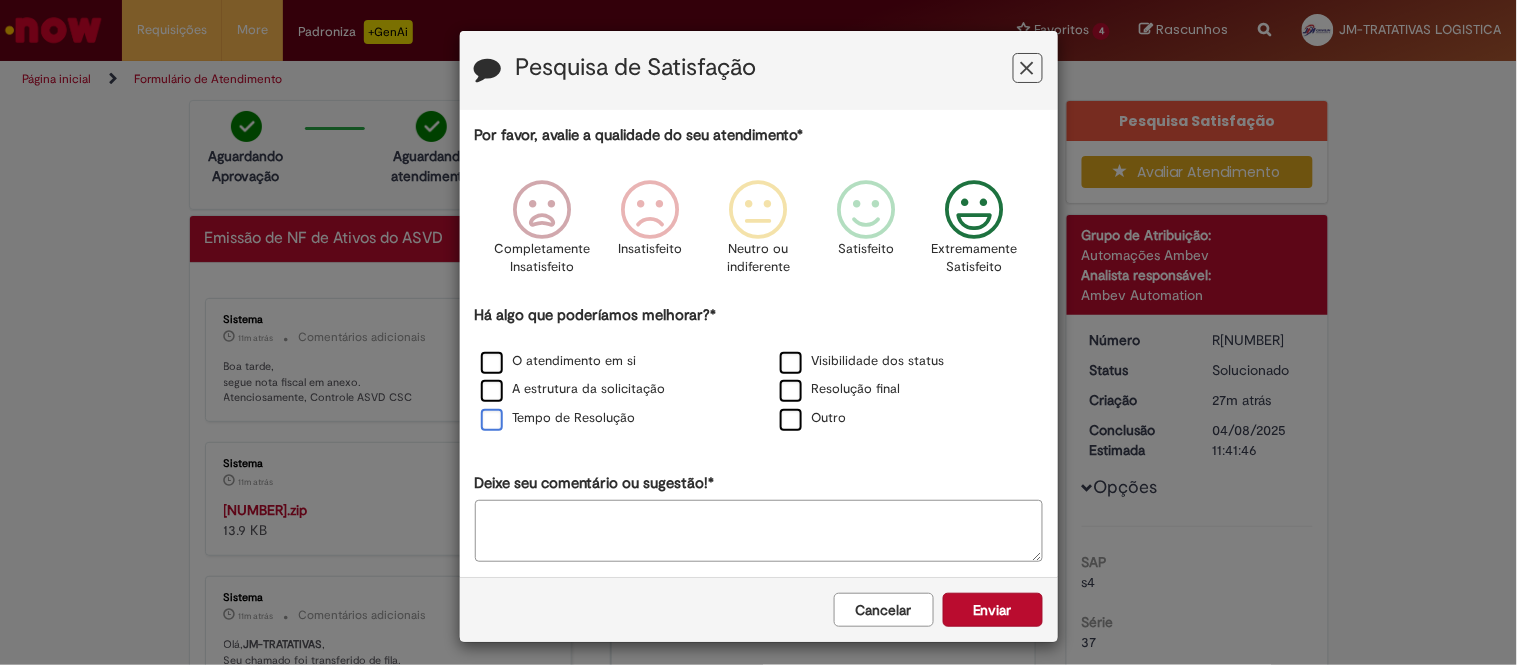 click on "Tempo de Resolução" at bounding box center [558, 418] 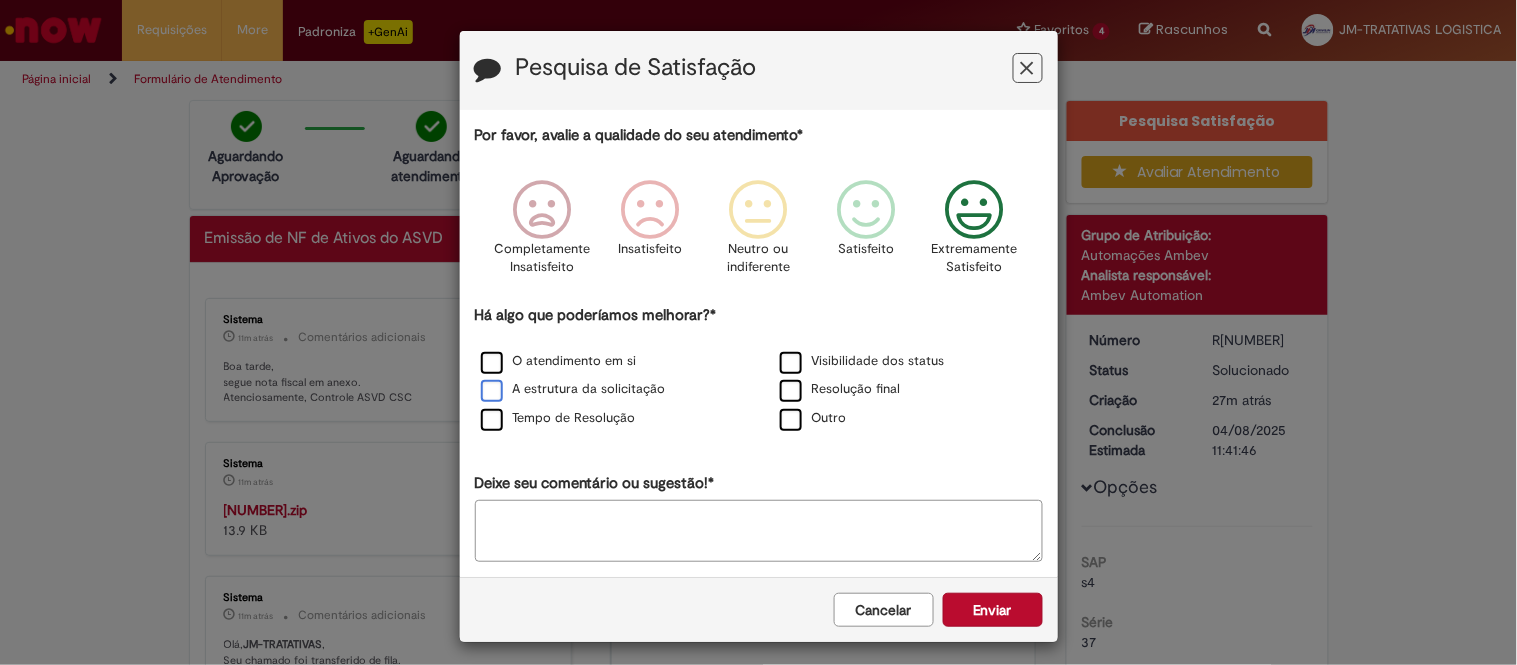 click on "A estrutura da solicitação" at bounding box center [573, 389] 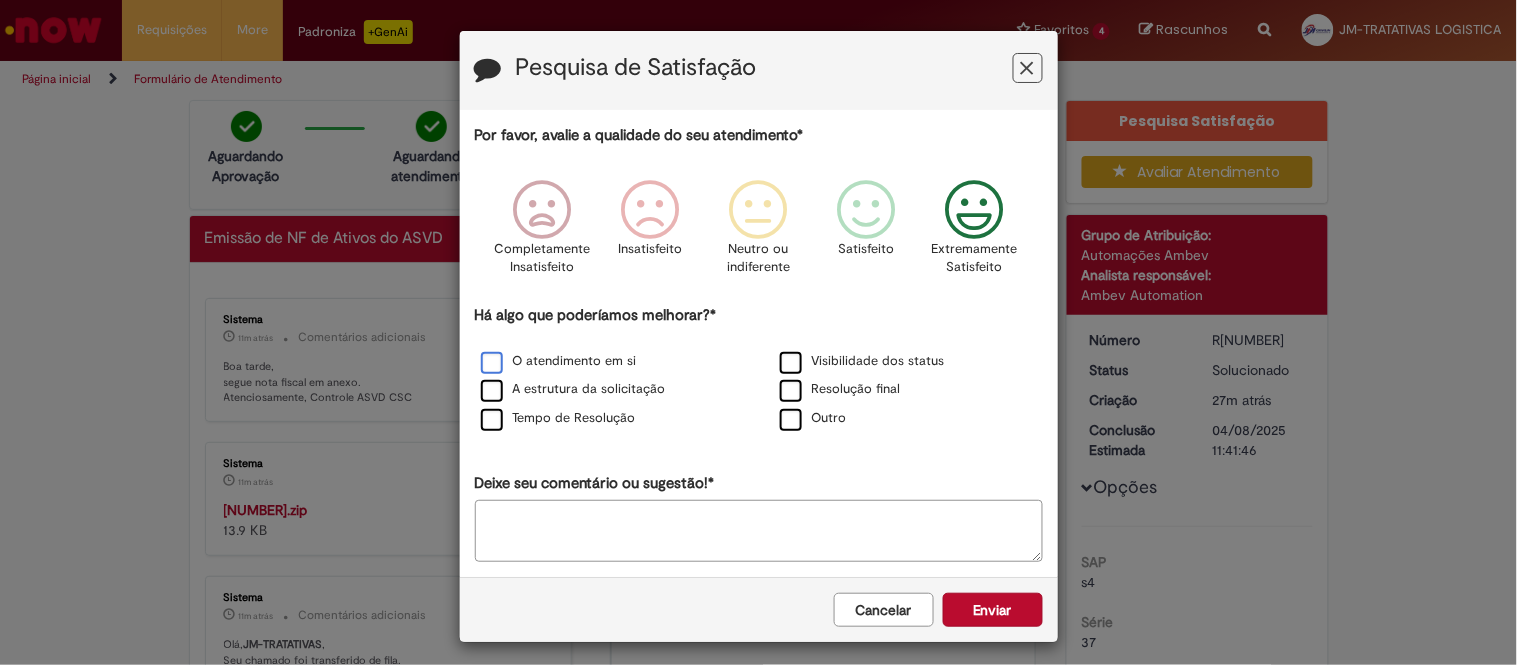 click on "O atendimento em si" at bounding box center [559, 361] 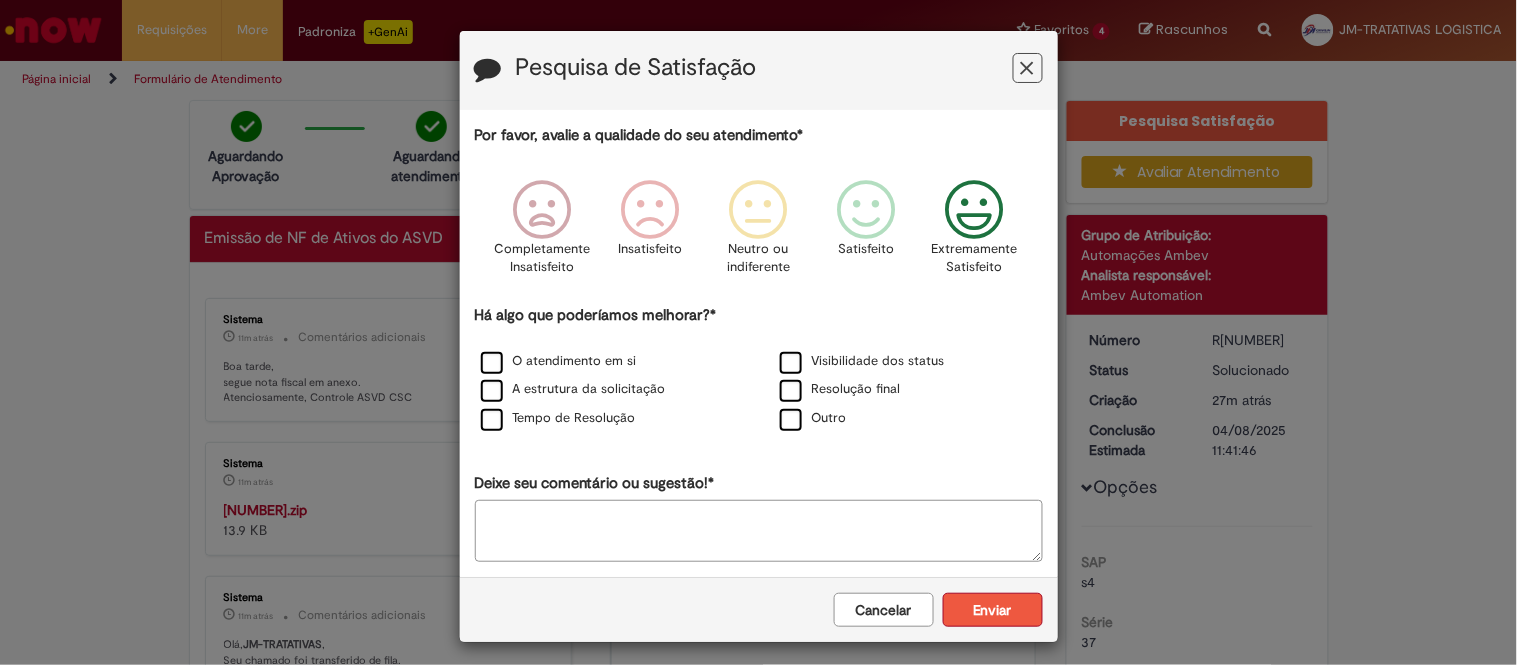 click on "Enviar" at bounding box center (993, 610) 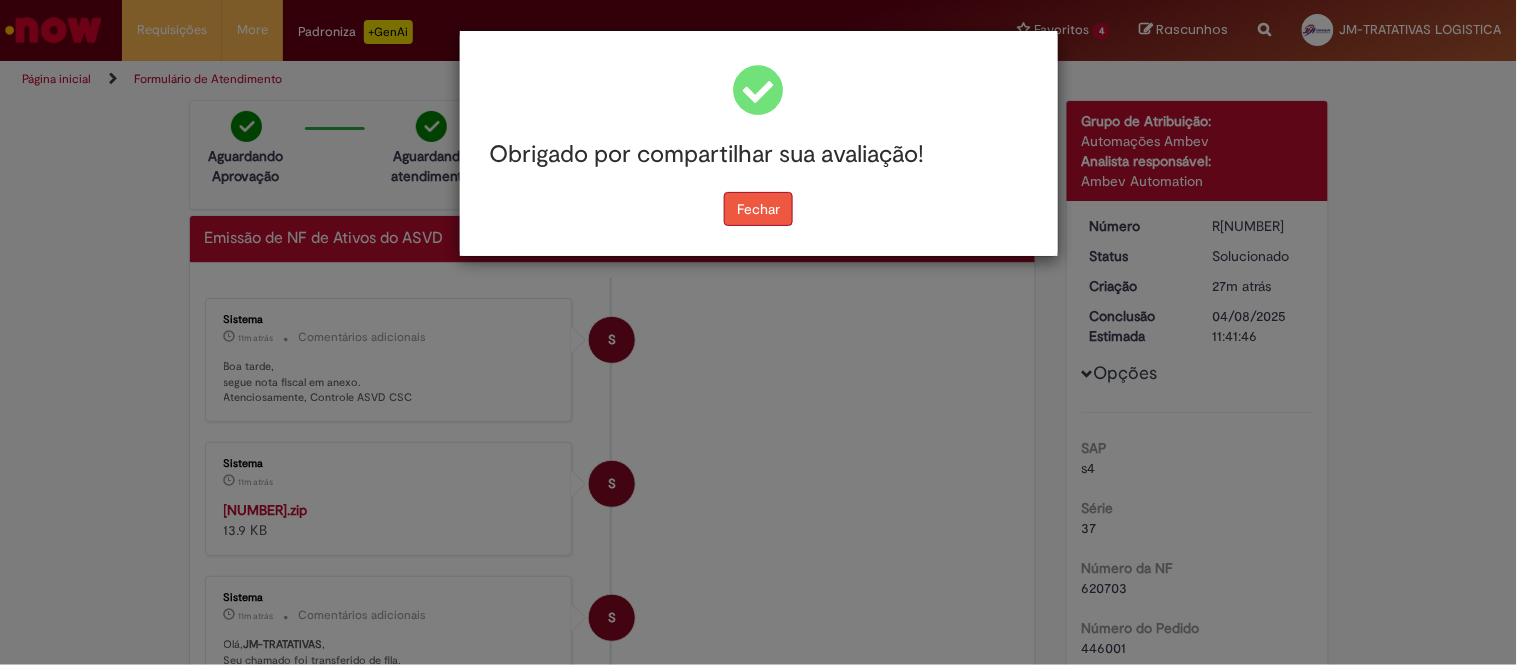 click on "Fechar" at bounding box center (758, 209) 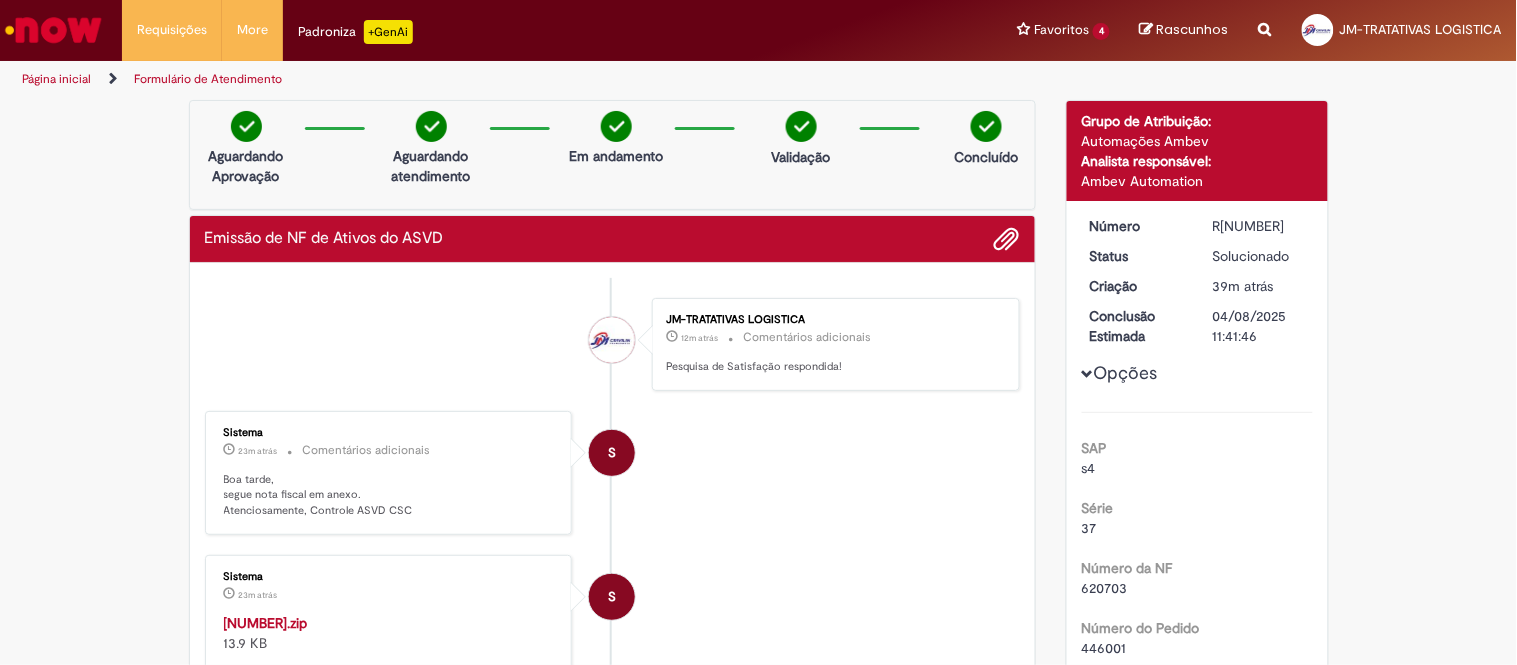 click on "JM-TRATATIVAS LOGISTICA
12m atrás 12 minutos atrás     Comentários adicionais
Pesquisa de Satisfação respondida!" at bounding box center [613, 344] 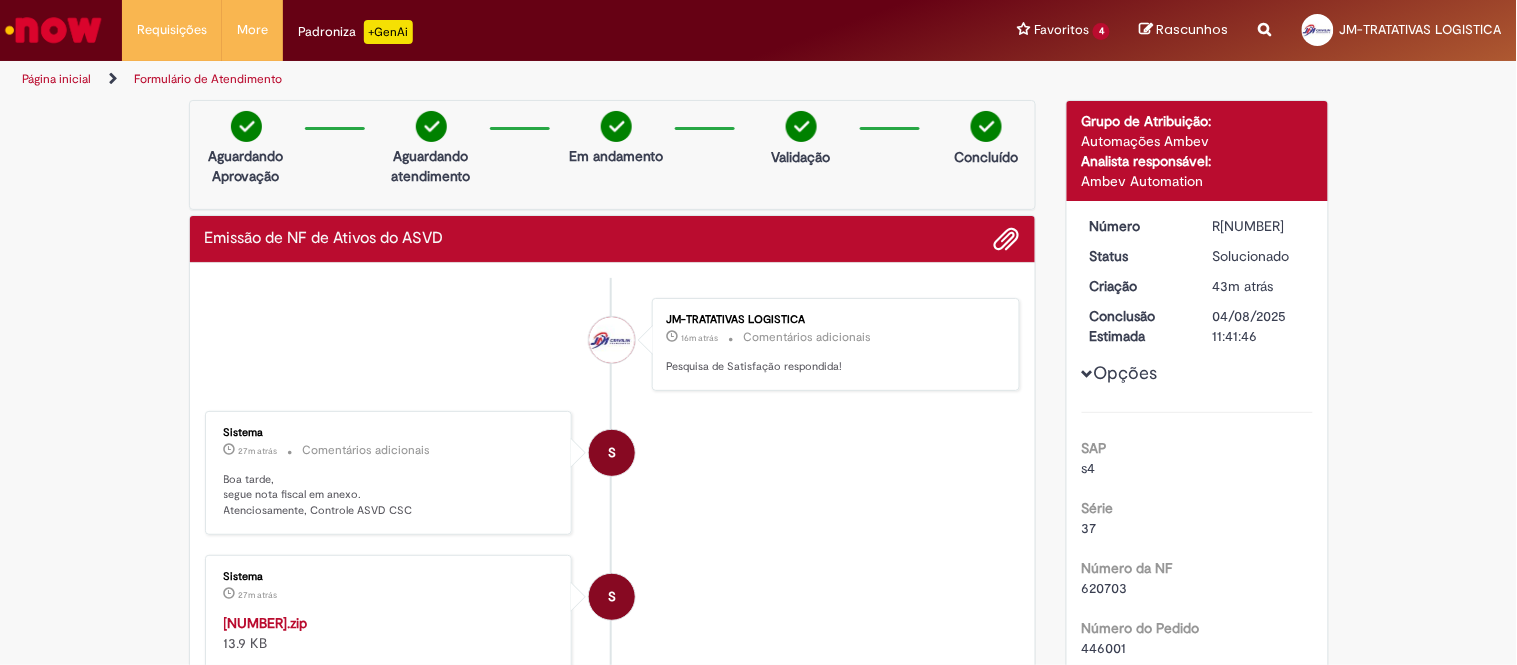 click on "16m atrás" at bounding box center [699, 338] 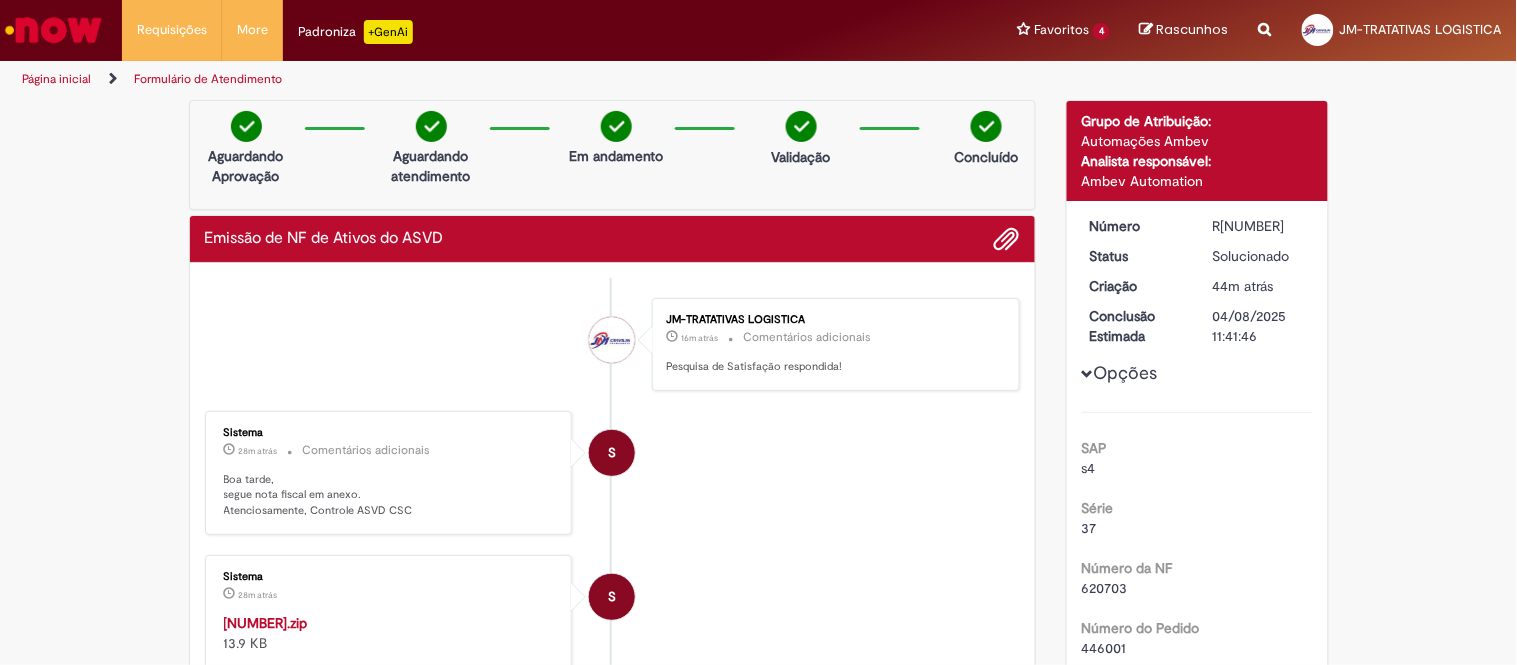 drag, startPoint x: 421, startPoint y: 293, endPoint x: 401, endPoint y: 11, distance: 282.70834 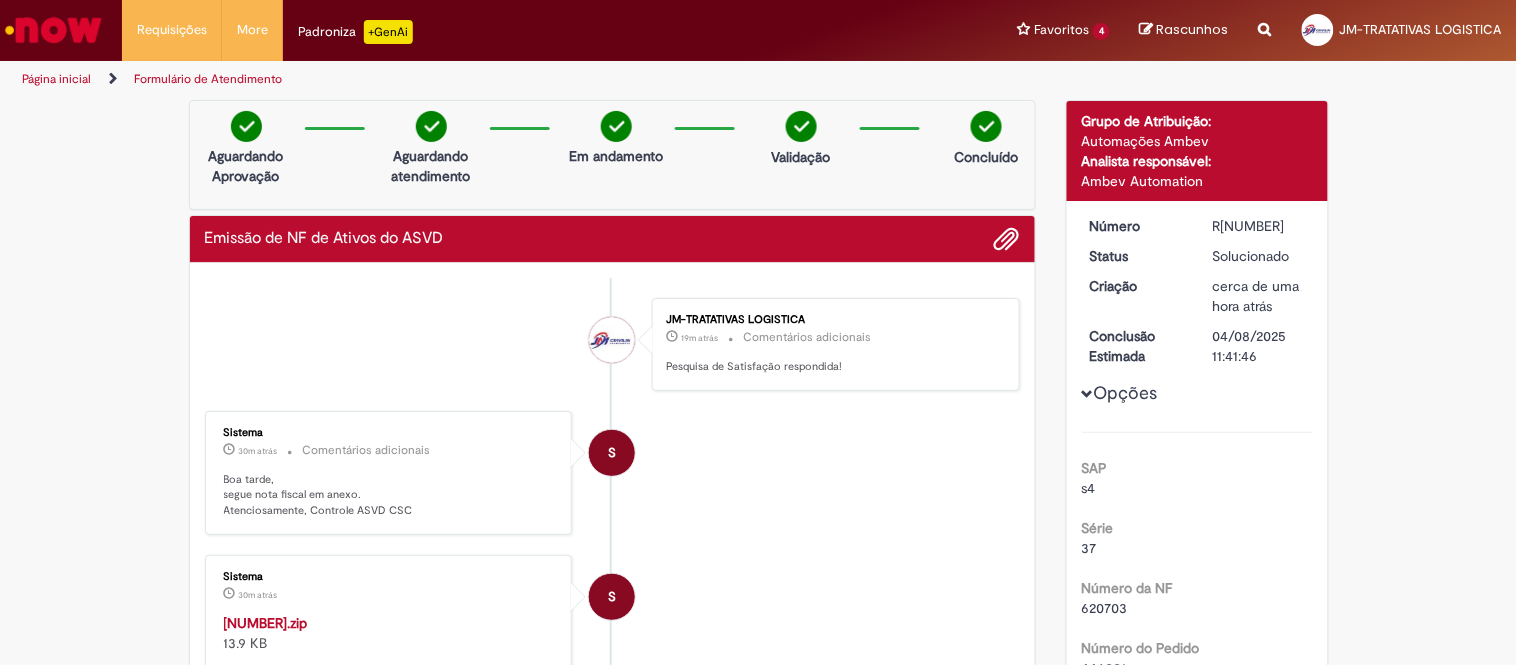 click on "30m atrás 30 minutos atrás     Comentários adicionais" at bounding box center [390, 450] 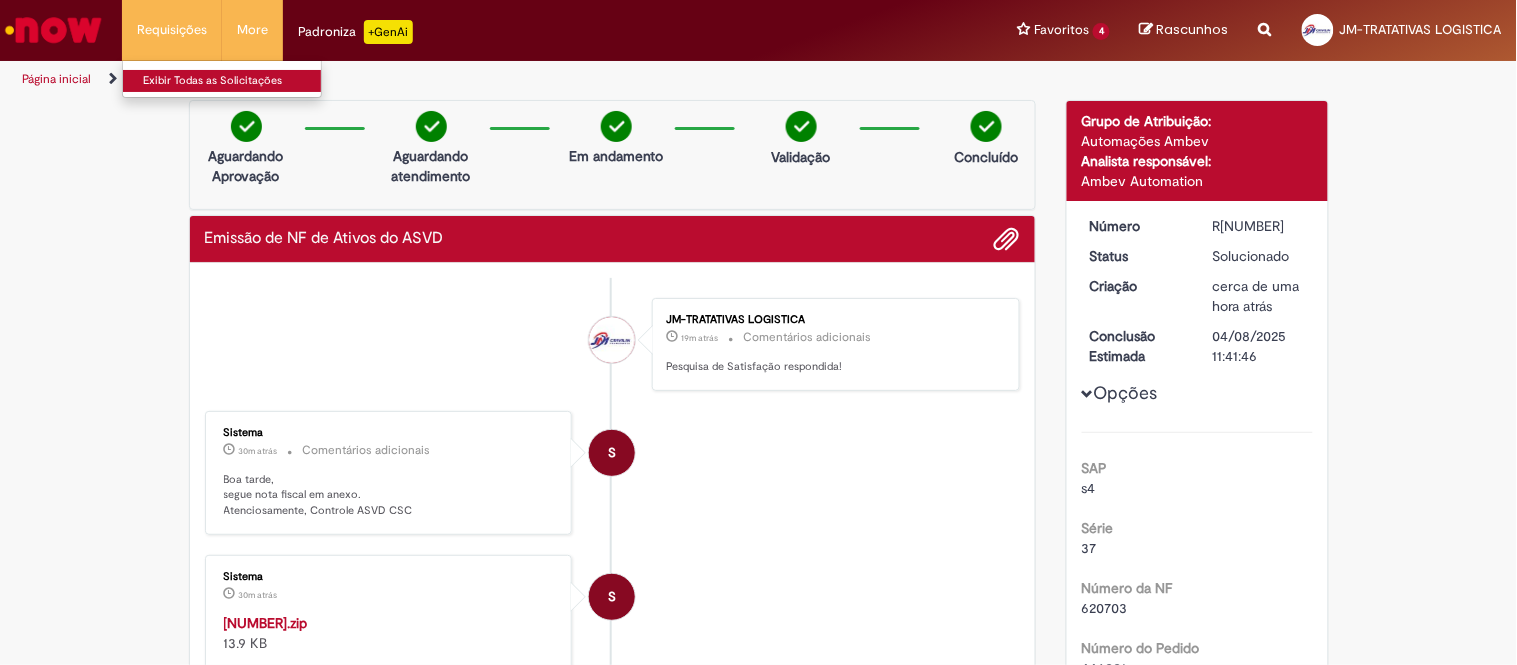 click on "Exibir Todas as Solicitações" at bounding box center (233, 81) 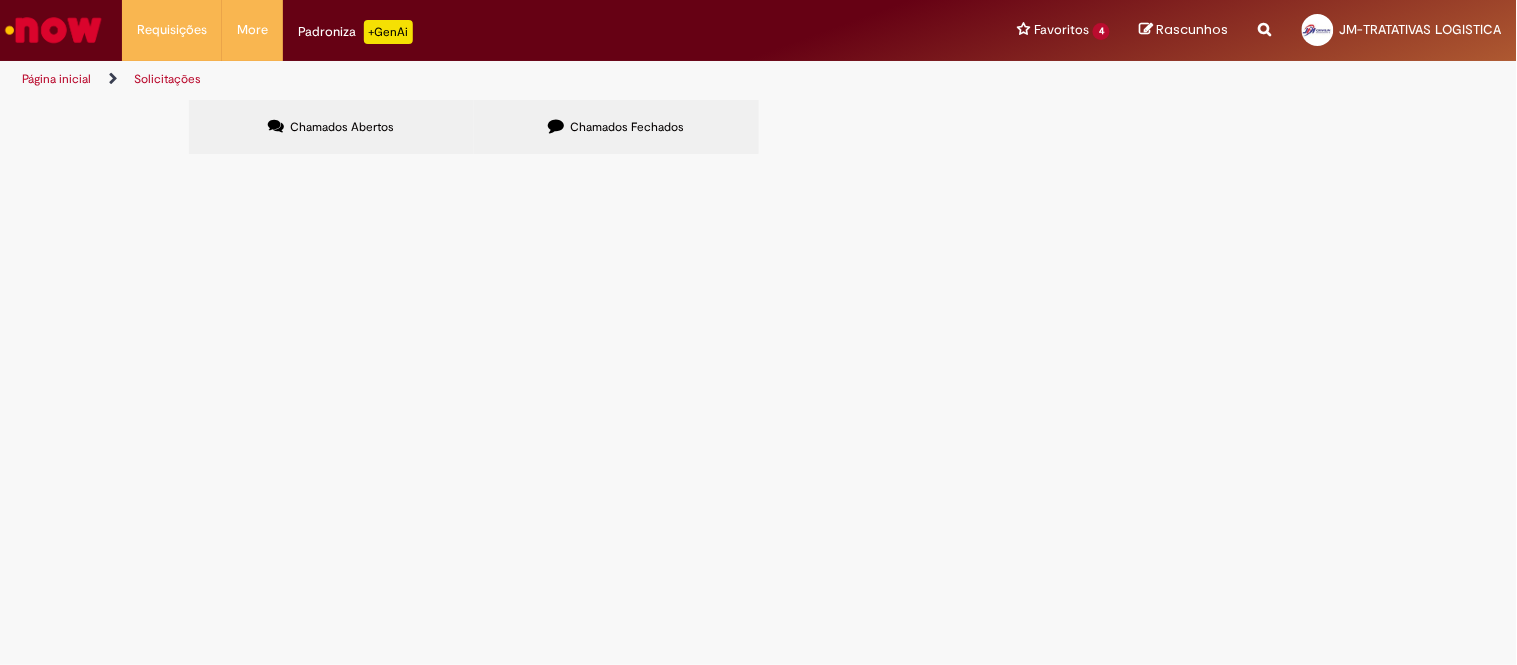 click on "Chamados Fechados" at bounding box center [616, 127] 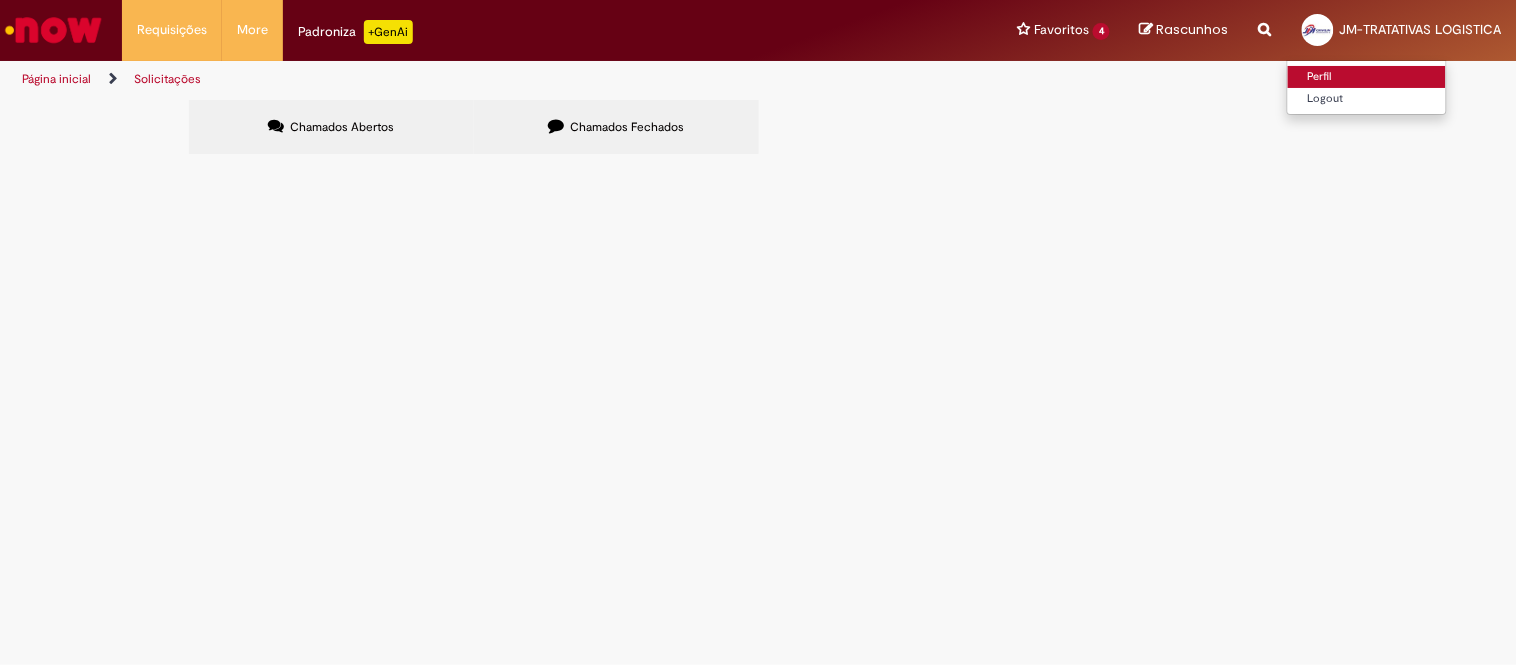 click on "Perfil" at bounding box center [1367, 77] 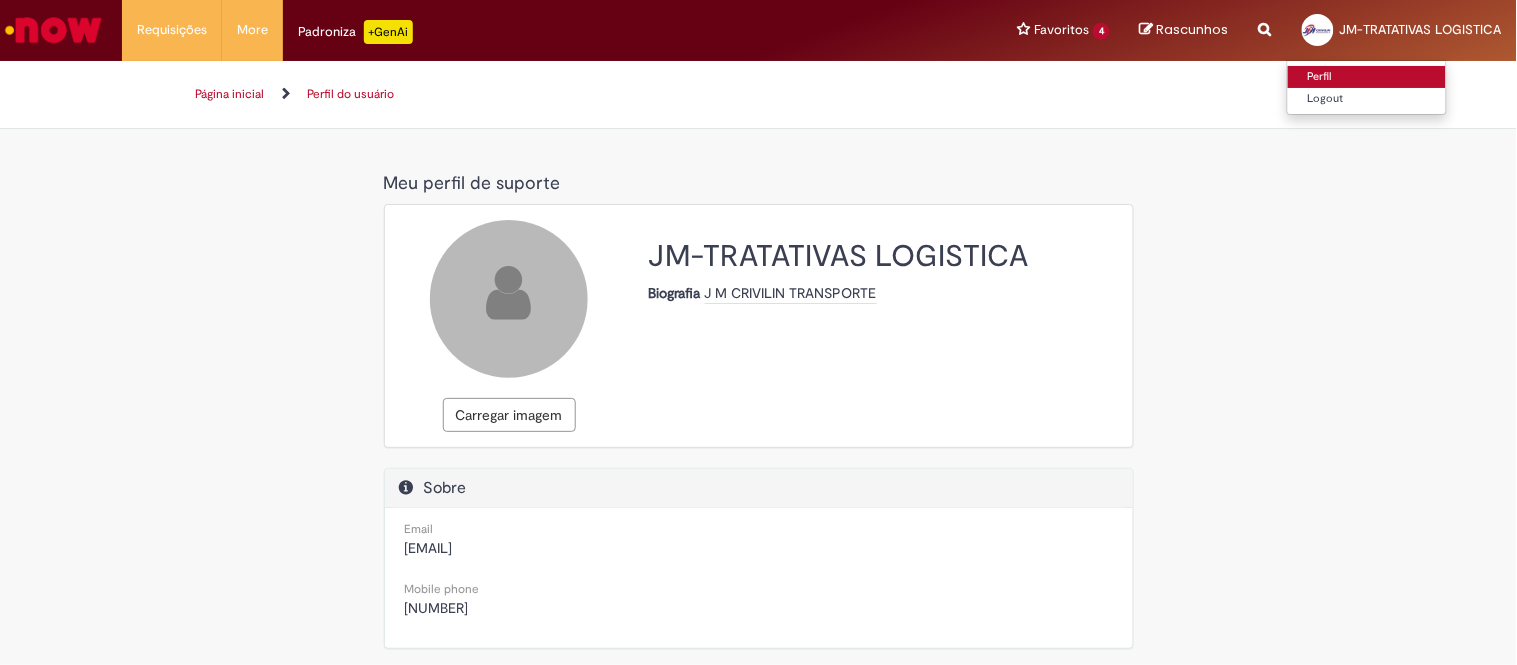 select on "**********" 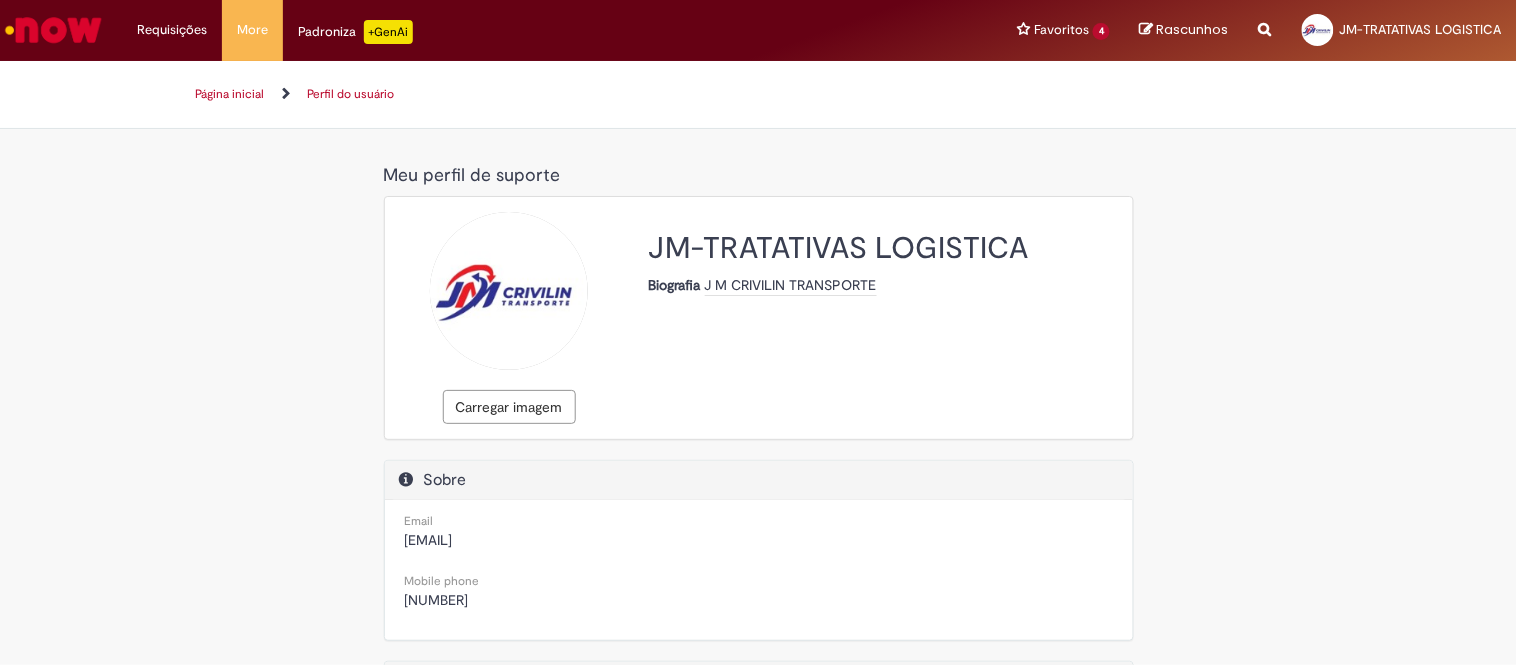 scroll, scrollTop: 0, scrollLeft: 0, axis: both 